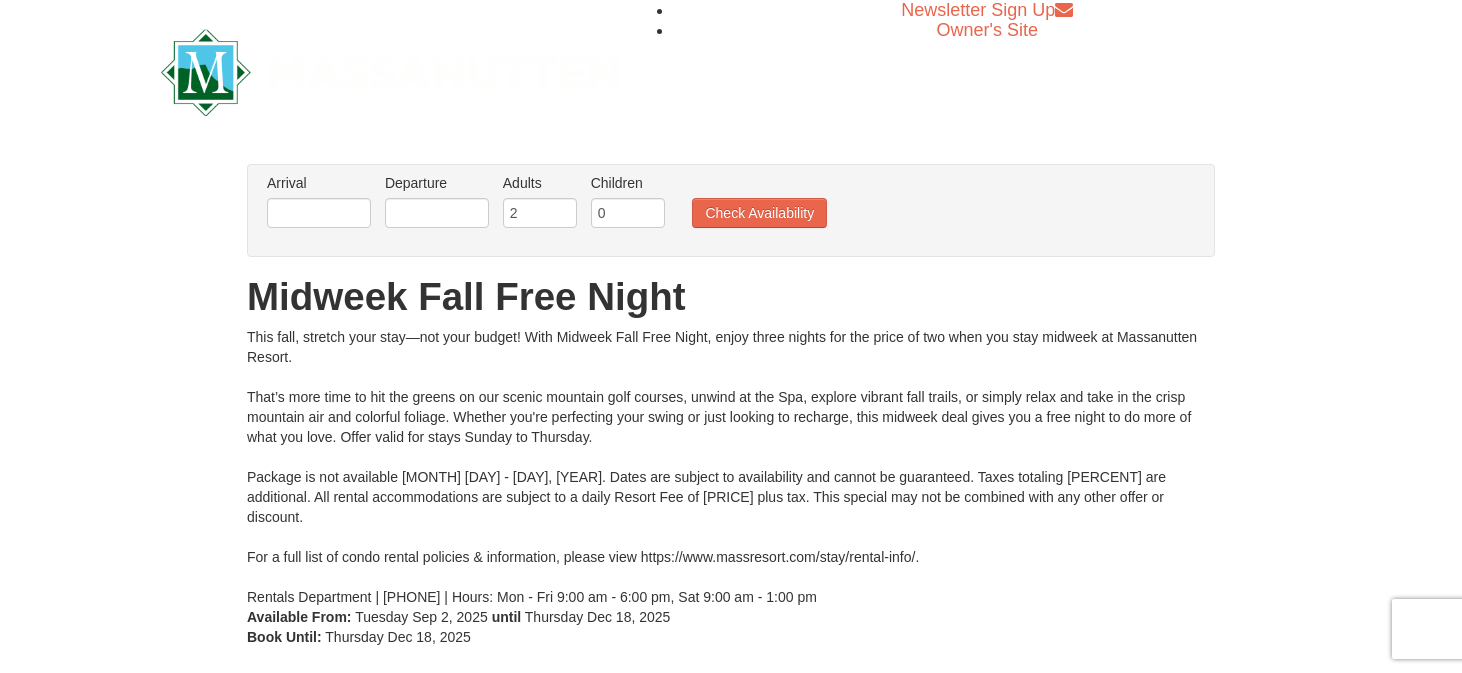 scroll, scrollTop: 0, scrollLeft: 0, axis: both 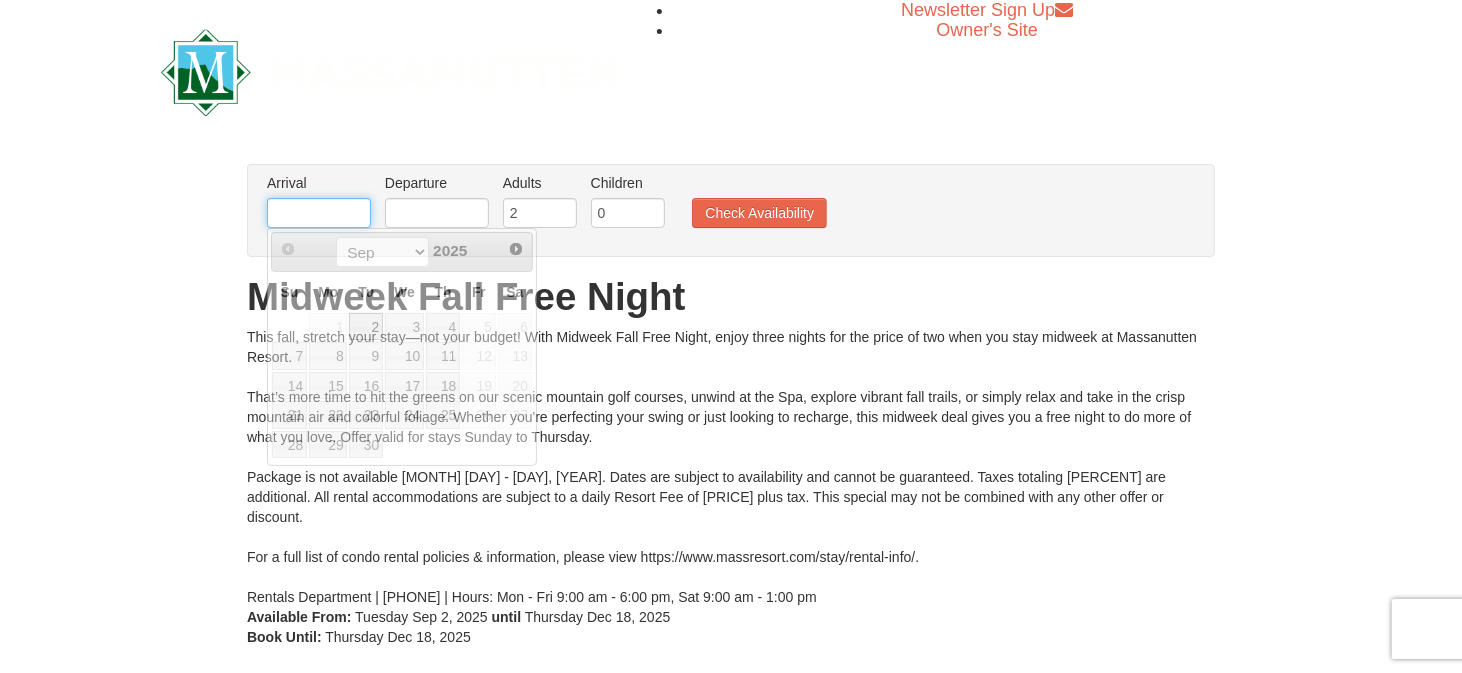 click at bounding box center (319, 213) 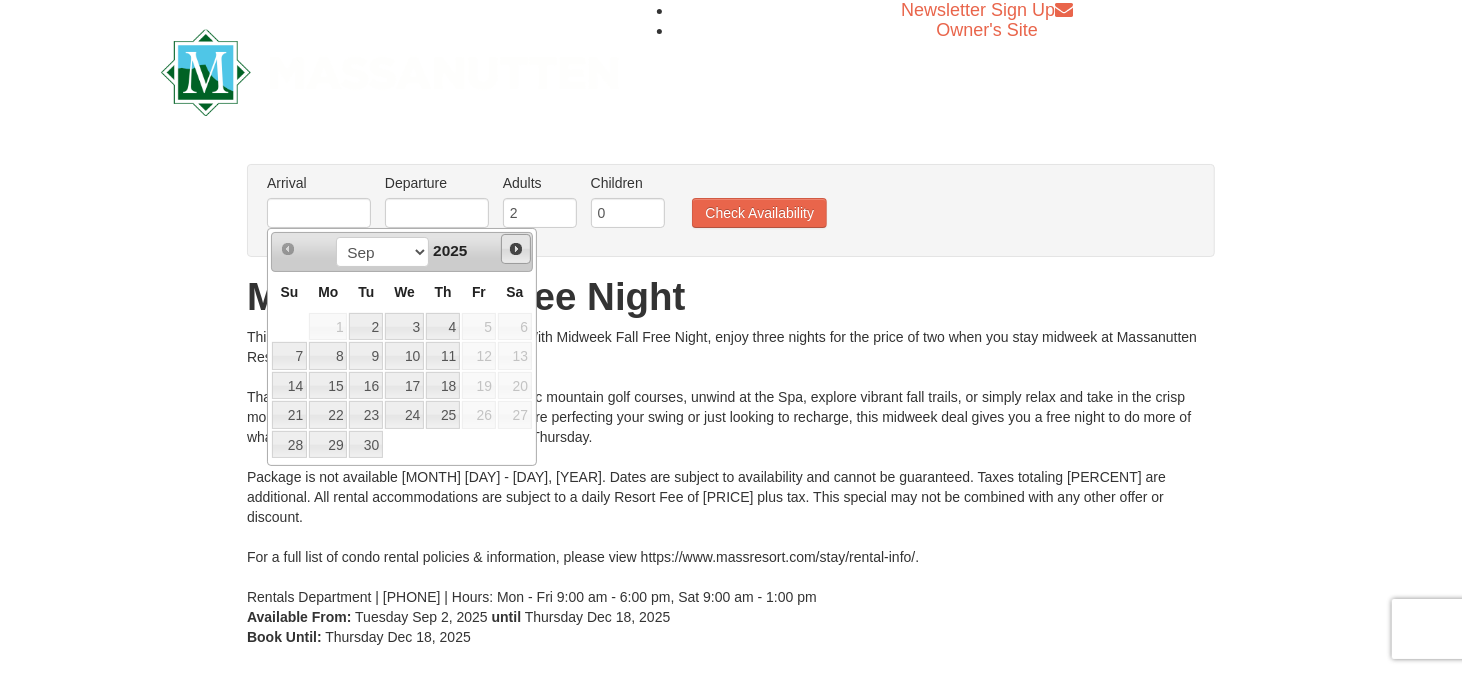click on "Next" at bounding box center [516, 249] 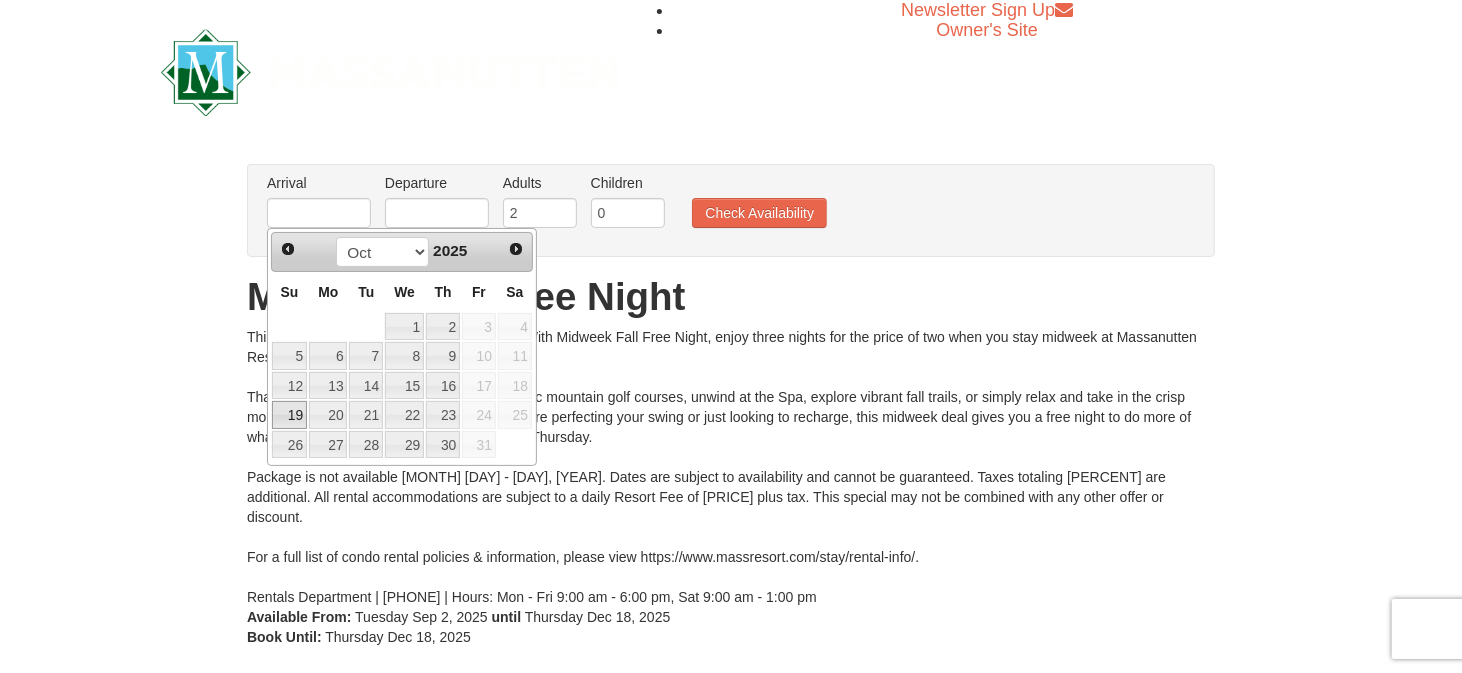 click on "19" at bounding box center [289, 415] 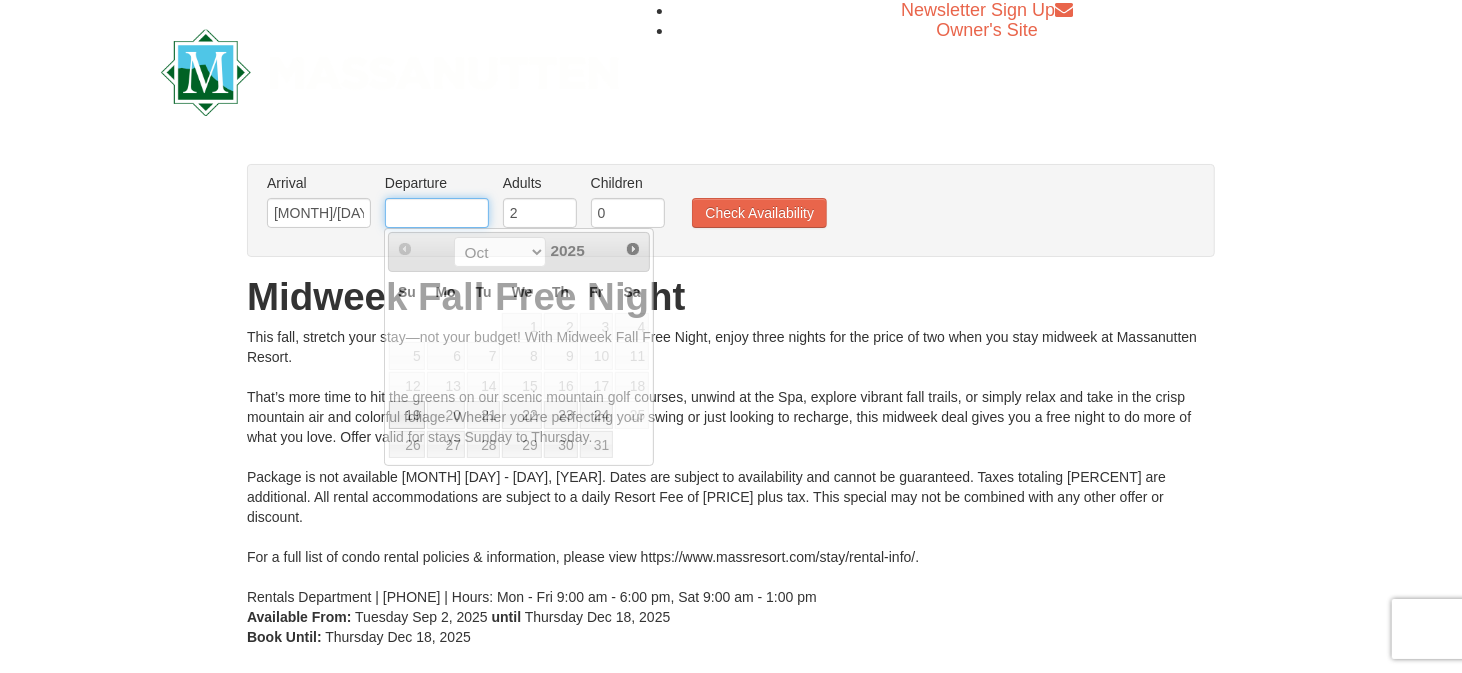 click at bounding box center (437, 213) 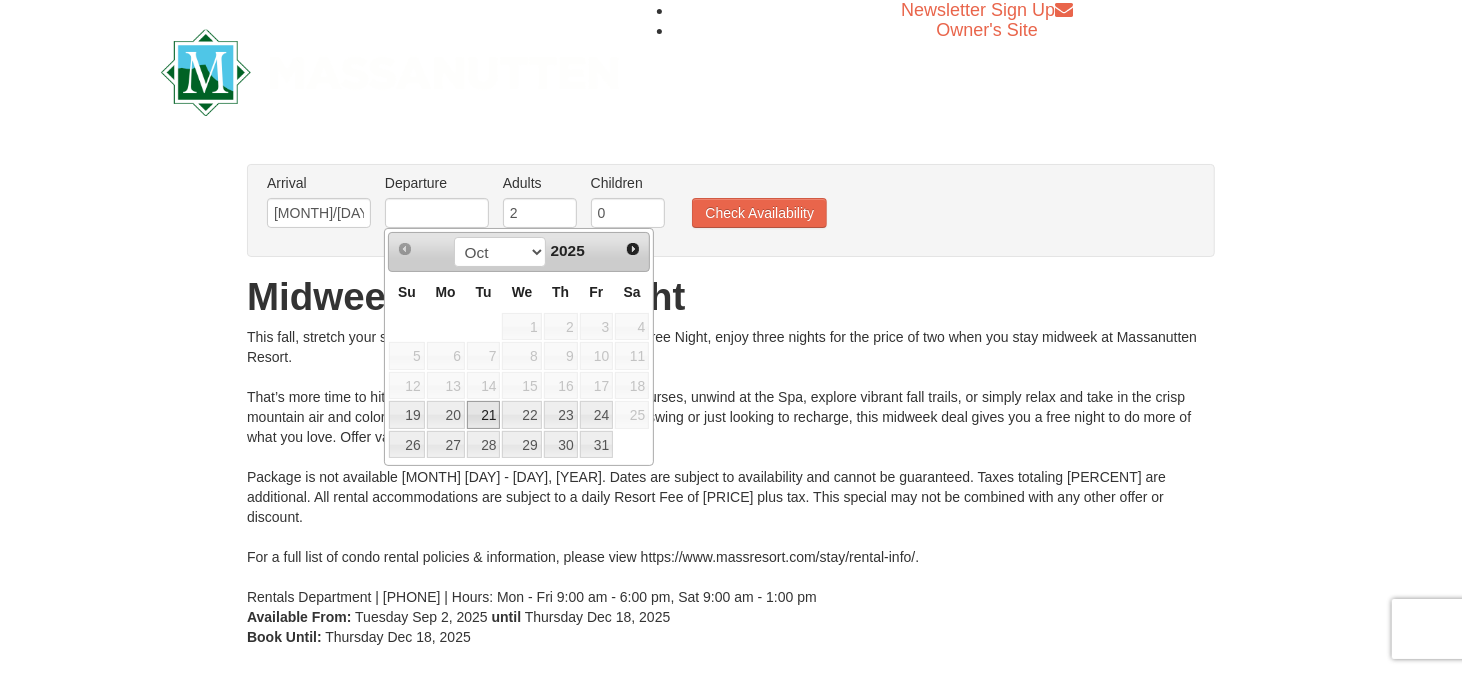 click on "21" at bounding box center [484, 415] 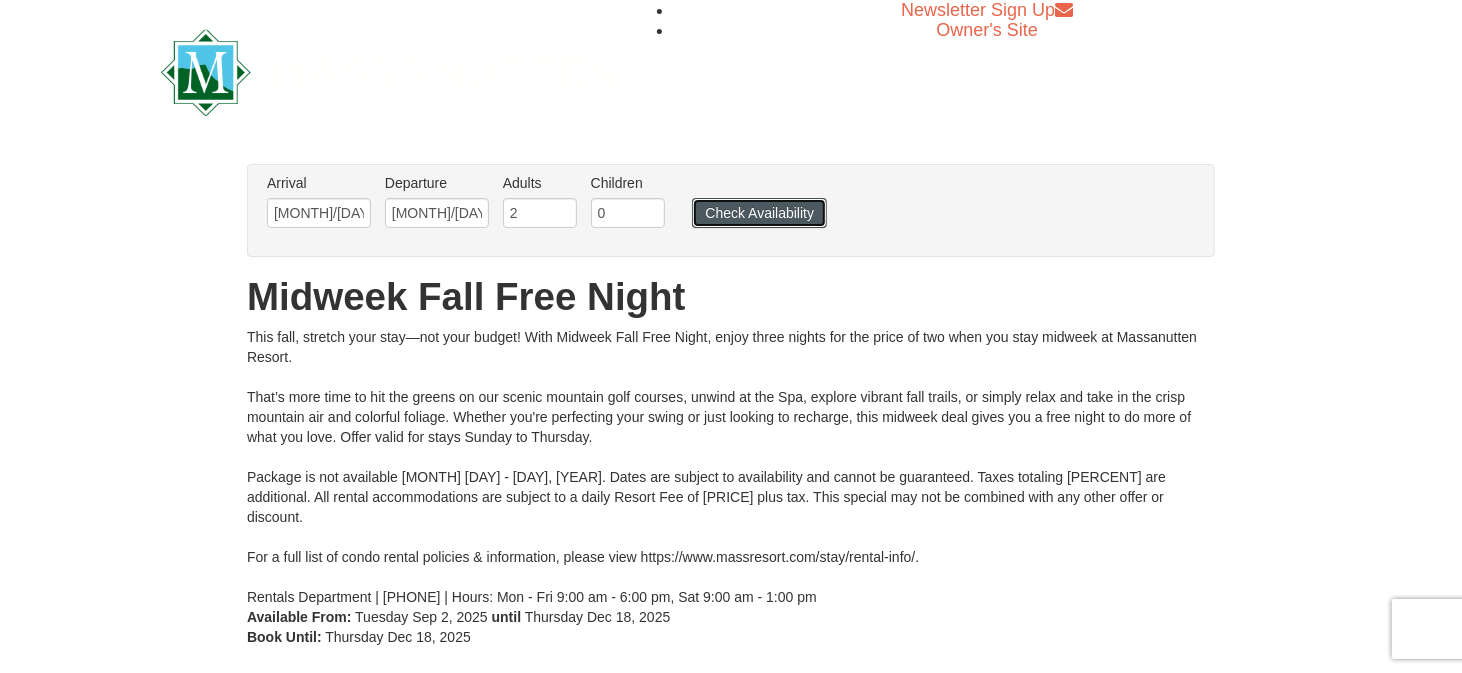 click on "Check Availability" at bounding box center (759, 213) 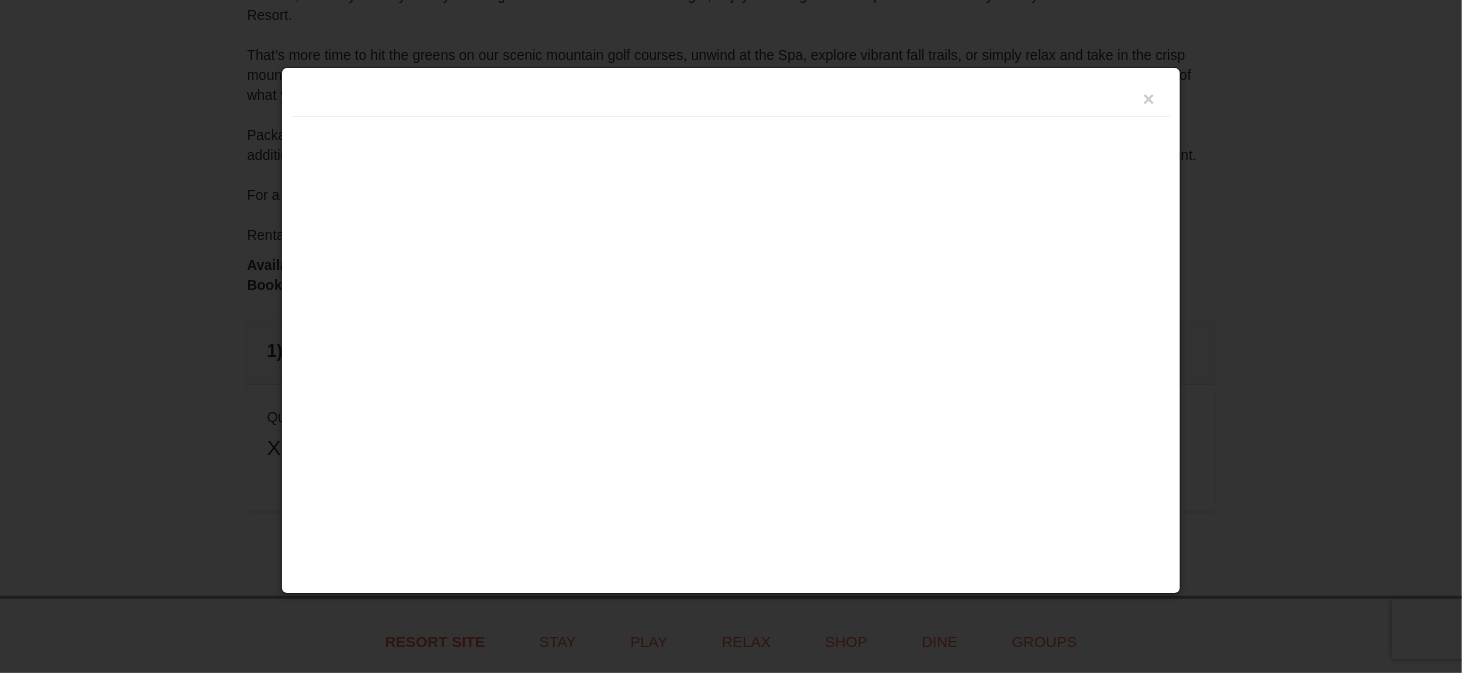 scroll, scrollTop: 592, scrollLeft: 0, axis: vertical 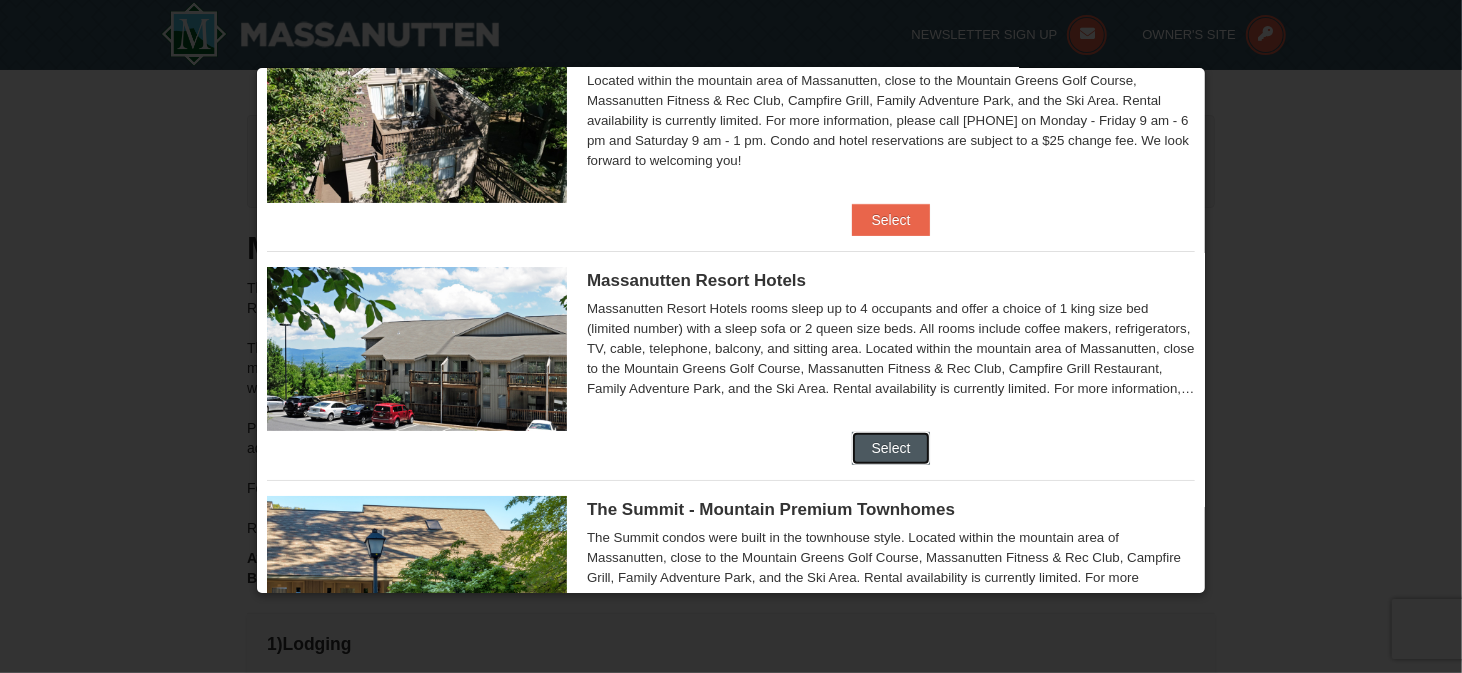 click on "Select" at bounding box center [891, 448] 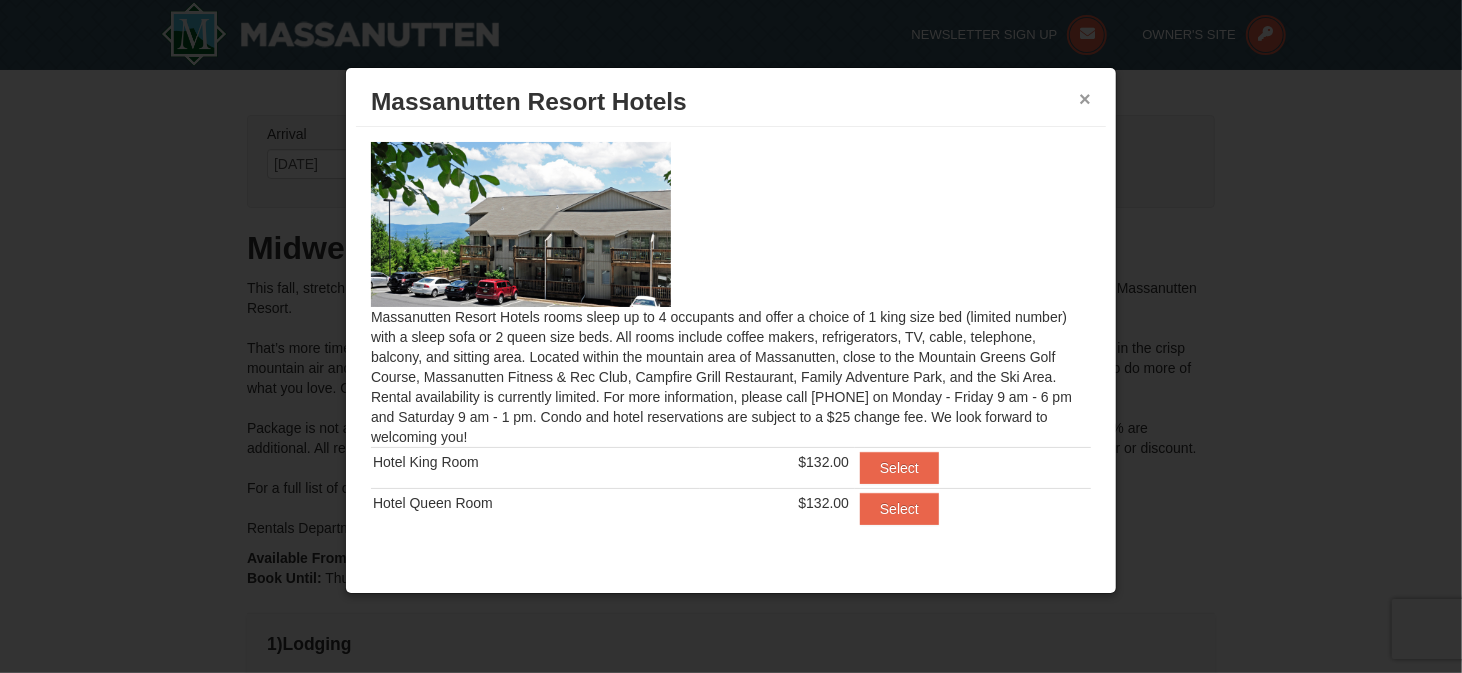 click on "×" at bounding box center [1085, 99] 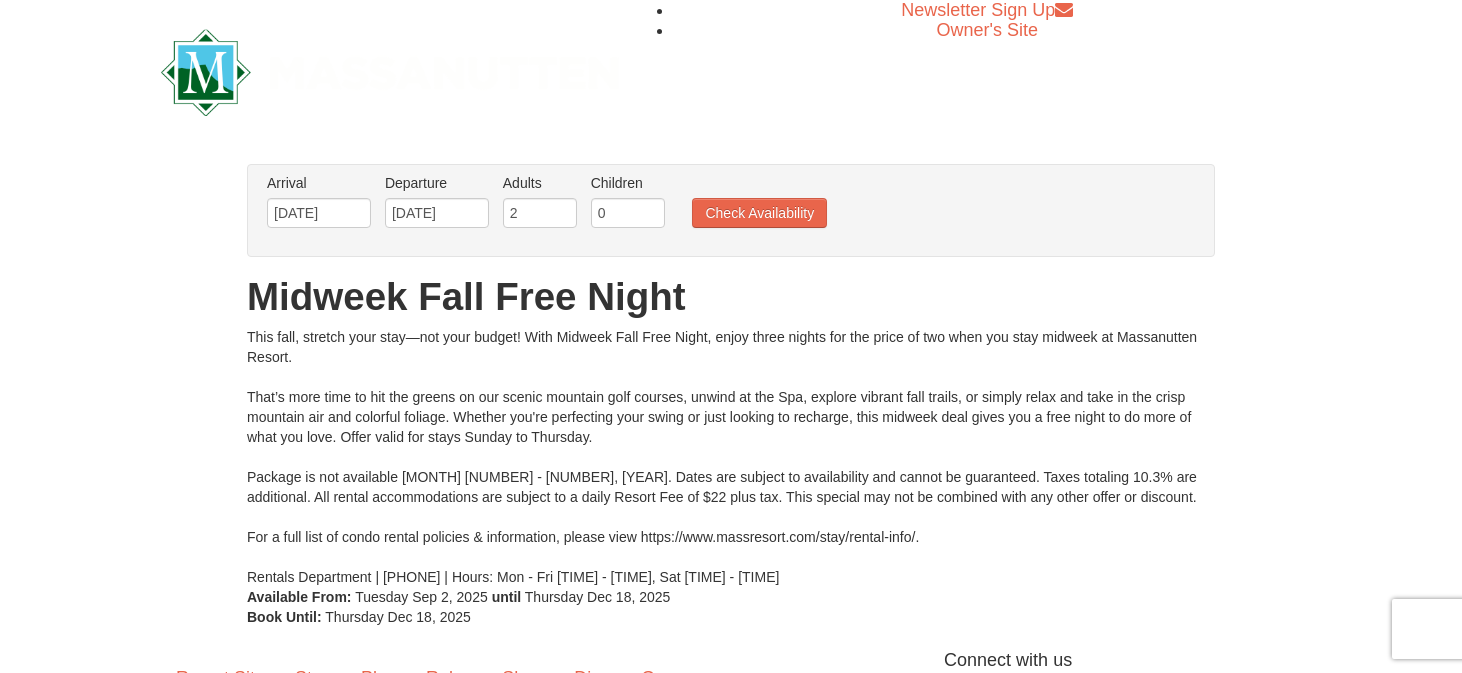 scroll, scrollTop: 0, scrollLeft: 0, axis: both 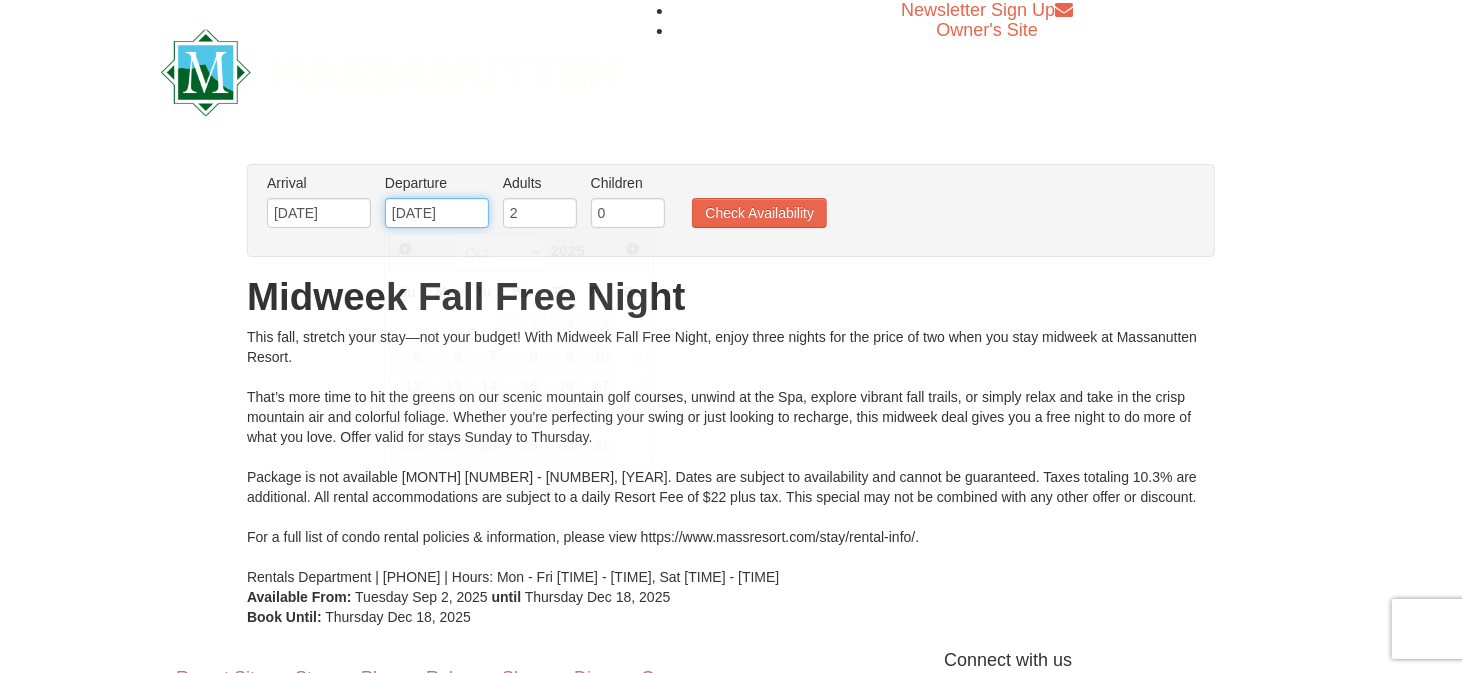 click on "10/21/2025" at bounding box center (437, 213) 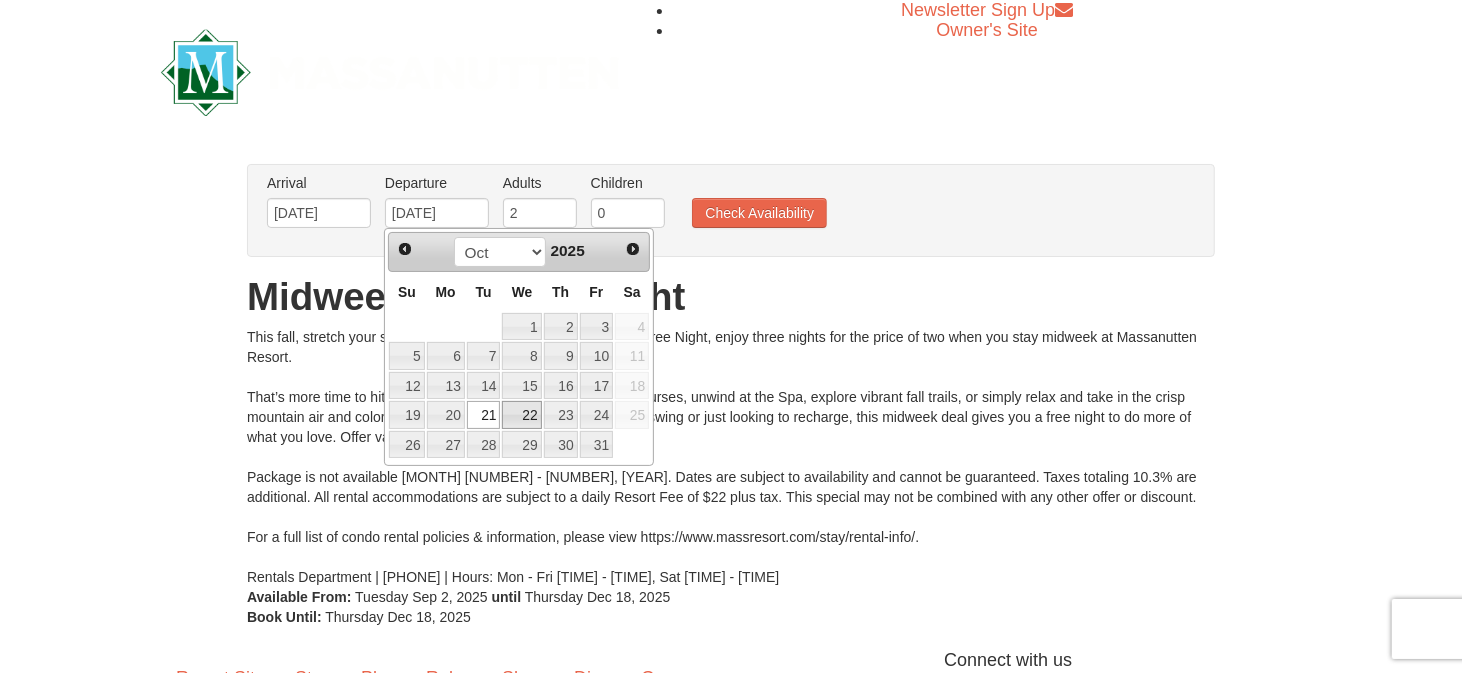 click on "22" at bounding box center (521, 415) 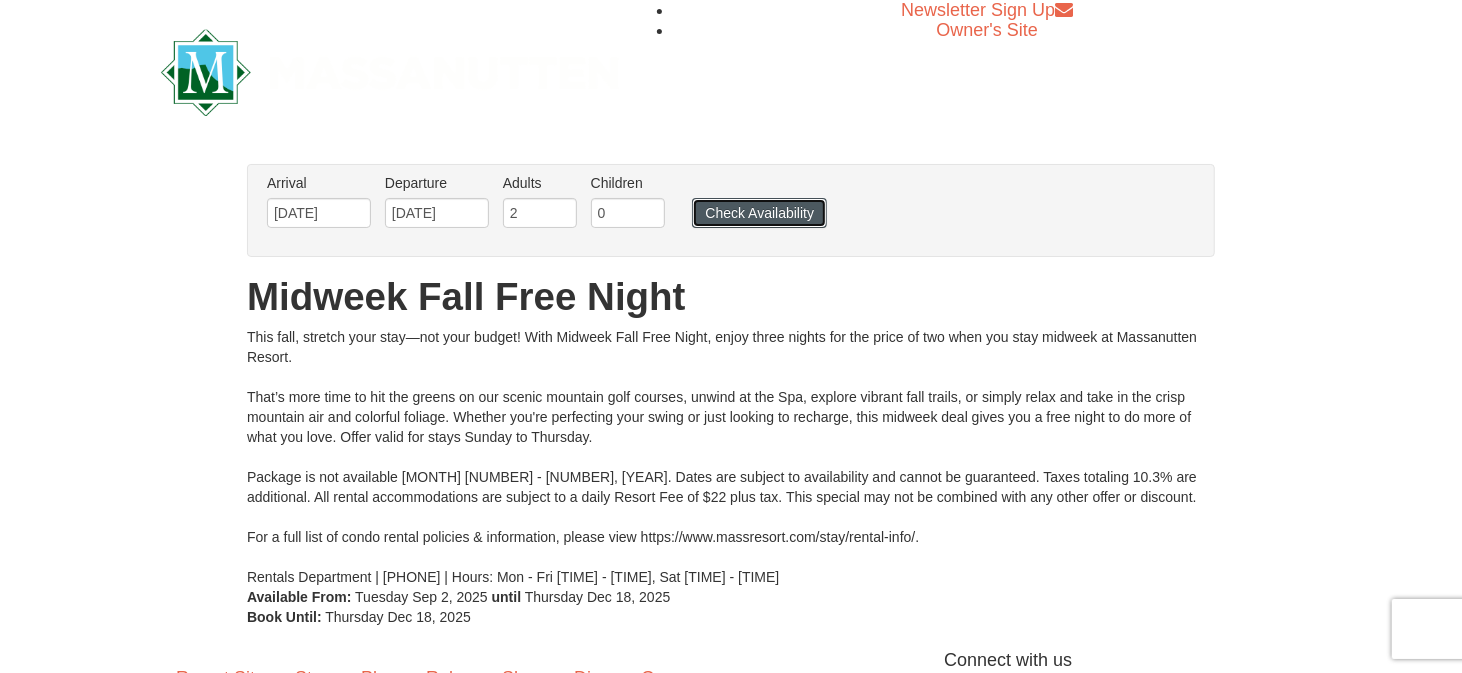 click on "Check Availability" at bounding box center [759, 213] 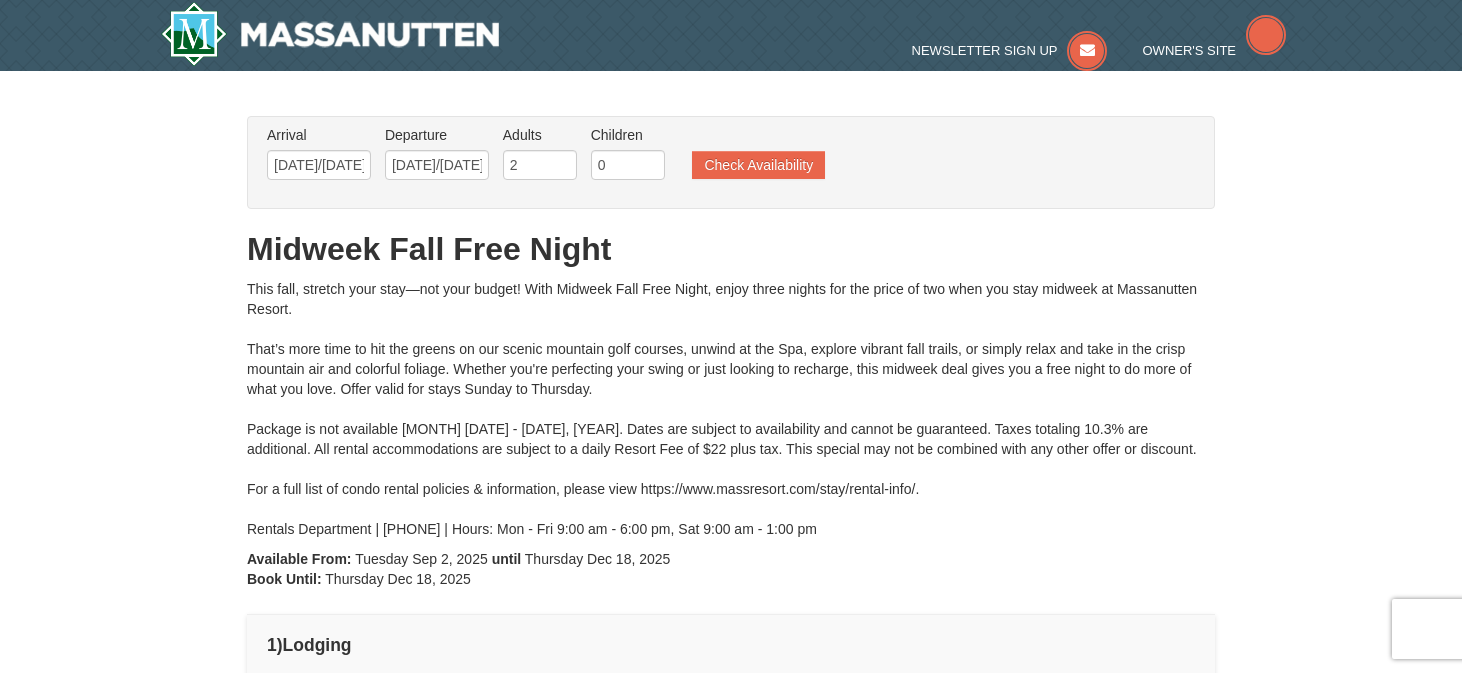 scroll, scrollTop: 0, scrollLeft: 0, axis: both 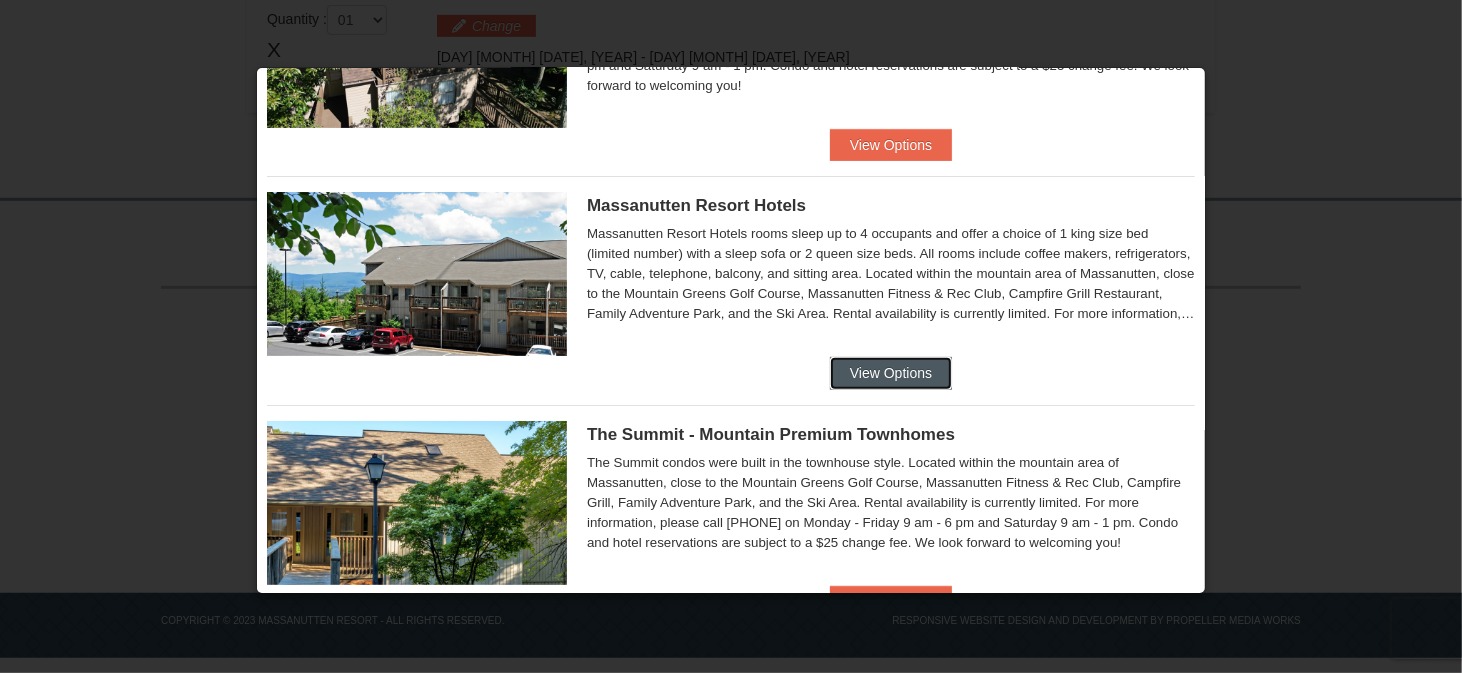 click on "View Options" at bounding box center (891, 373) 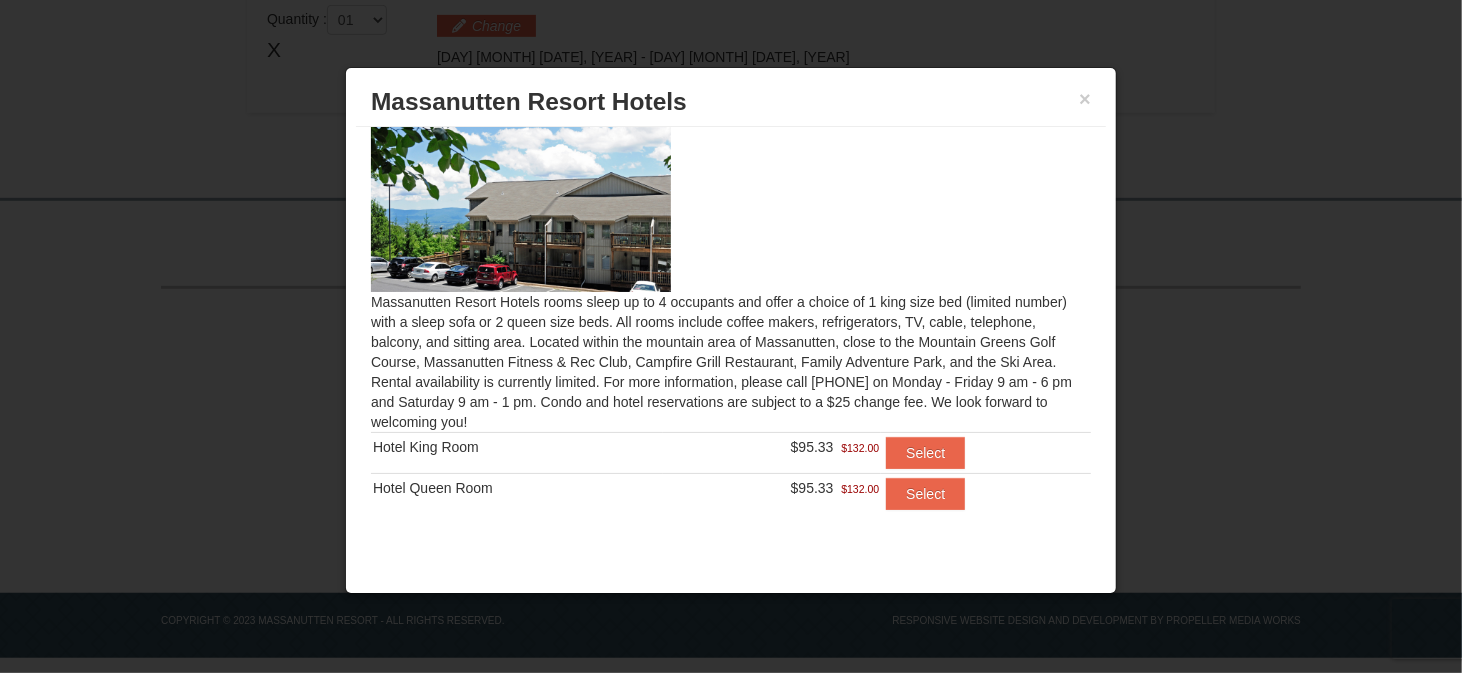 scroll, scrollTop: 27, scrollLeft: 0, axis: vertical 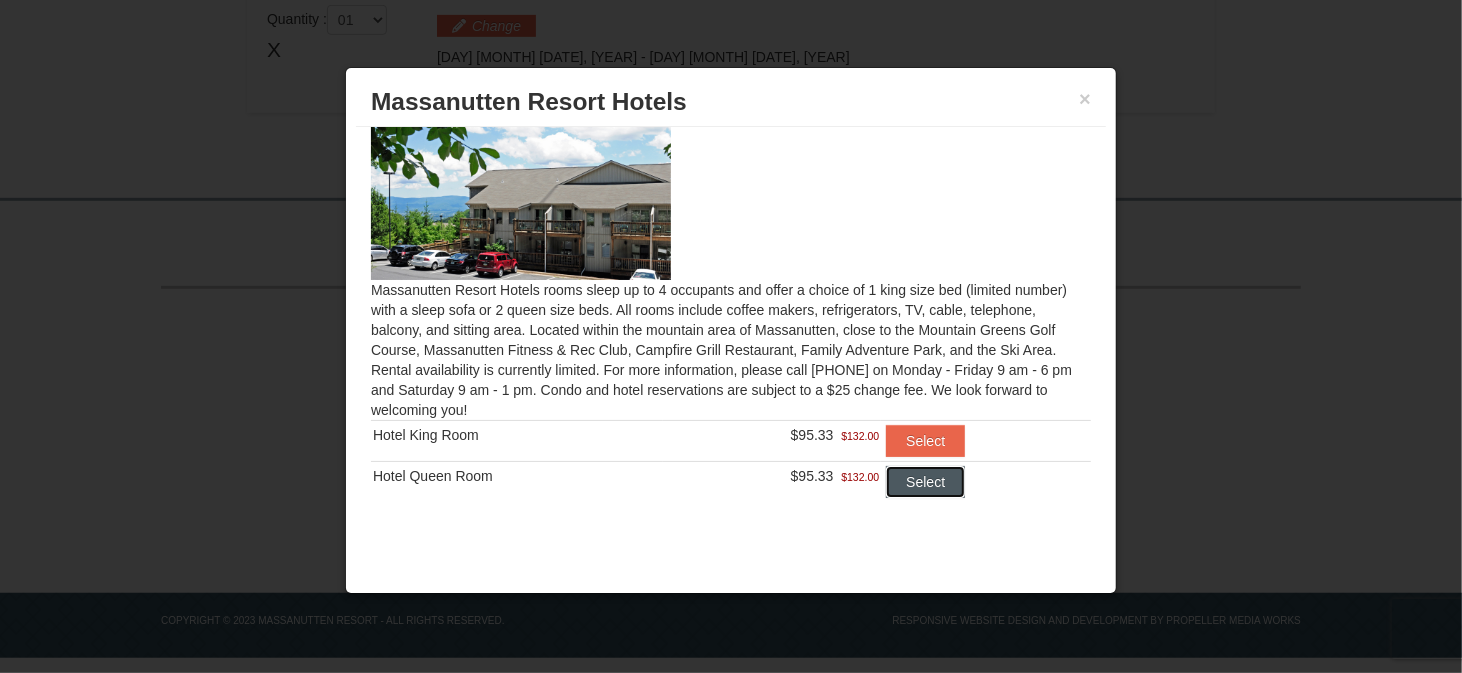 click on "Select" at bounding box center (925, 482) 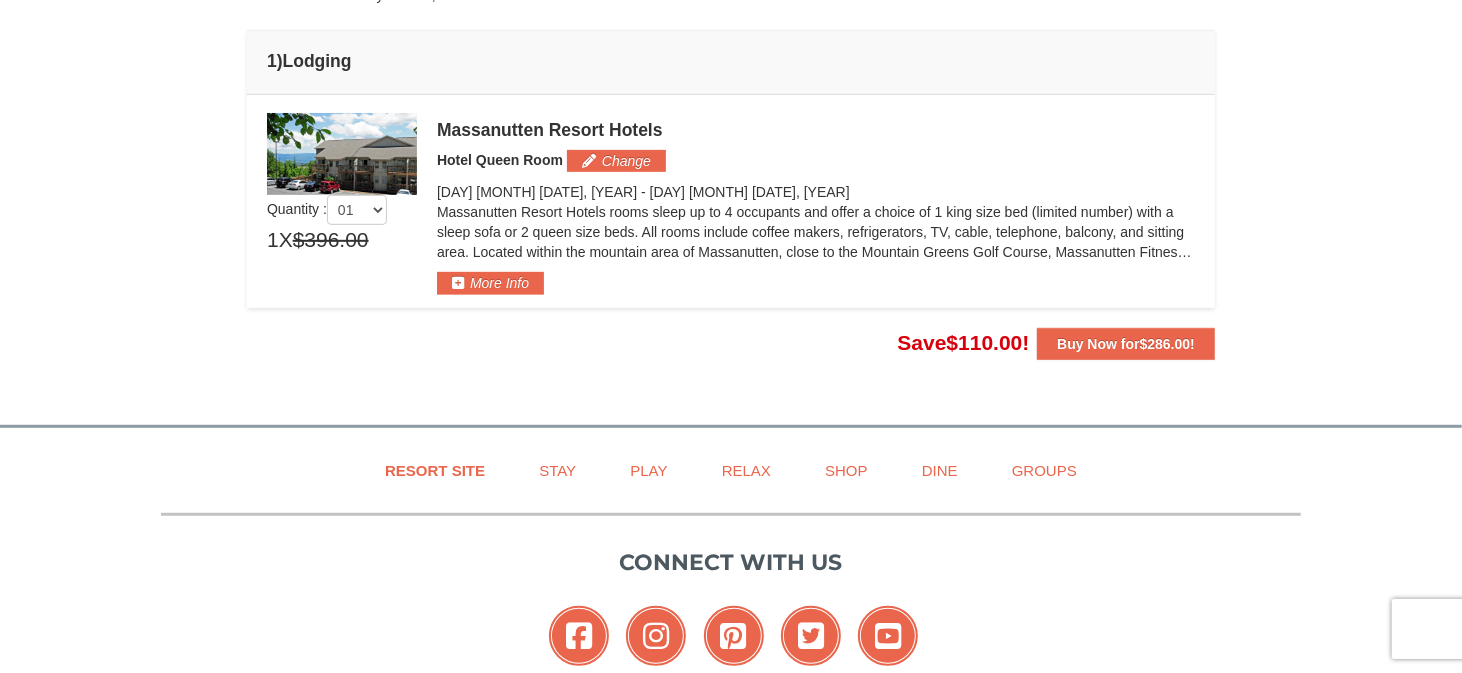 scroll, scrollTop: 591, scrollLeft: 0, axis: vertical 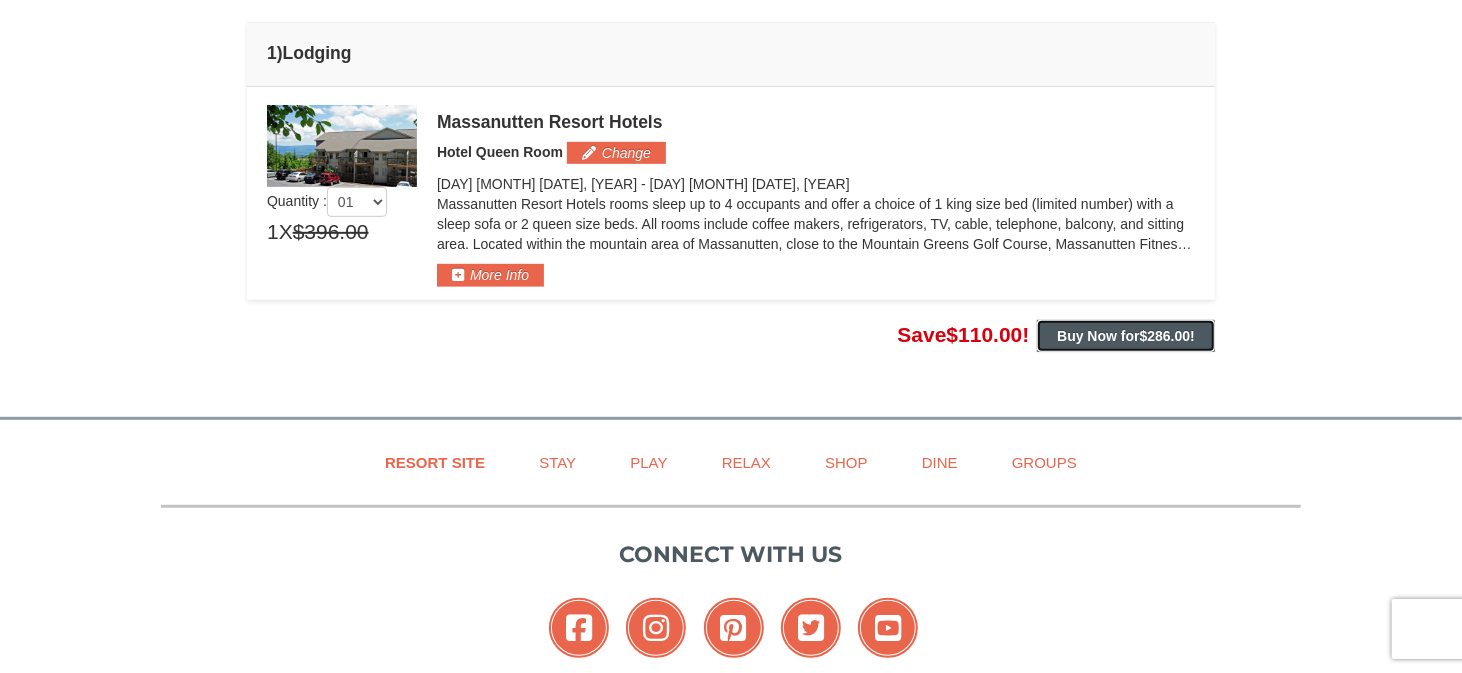 click on "Buy Now for
$286.00 !" at bounding box center (1126, 336) 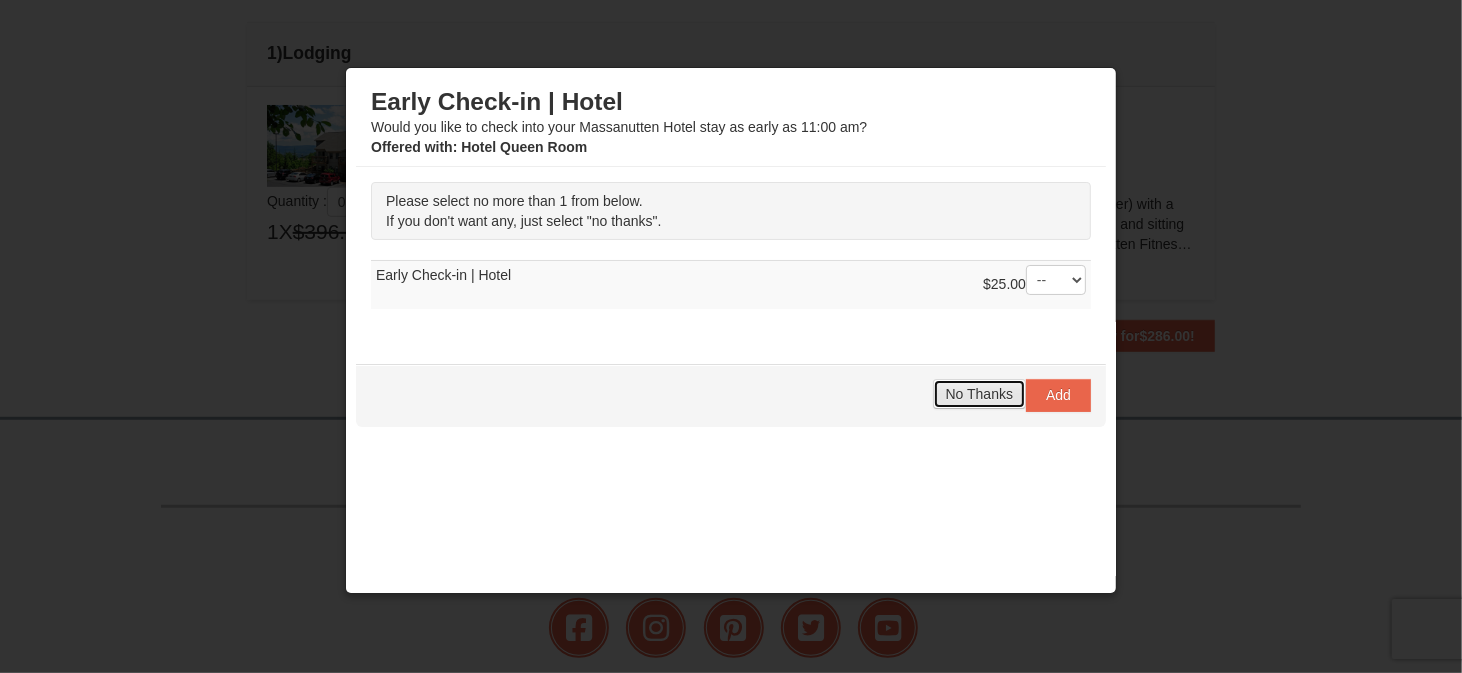 click on "No Thanks" at bounding box center [979, 394] 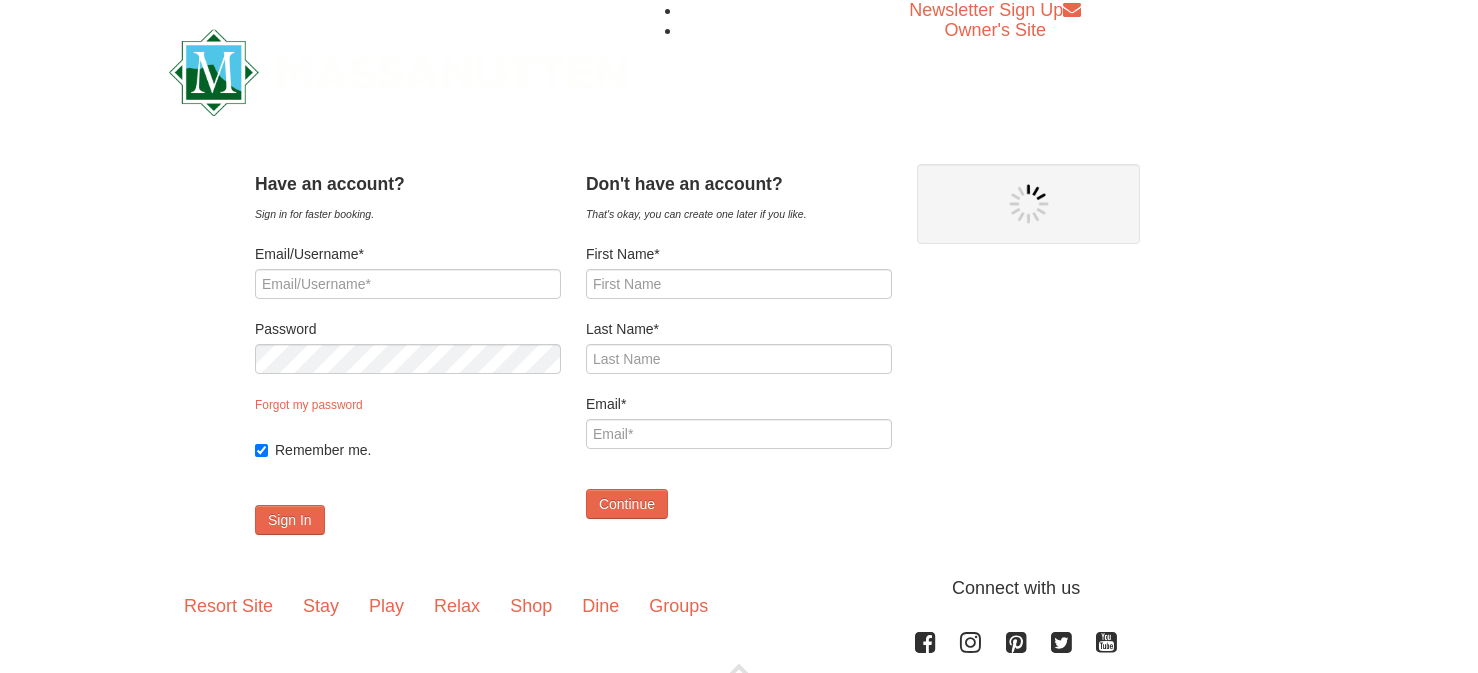 type on "[EMAIL]" 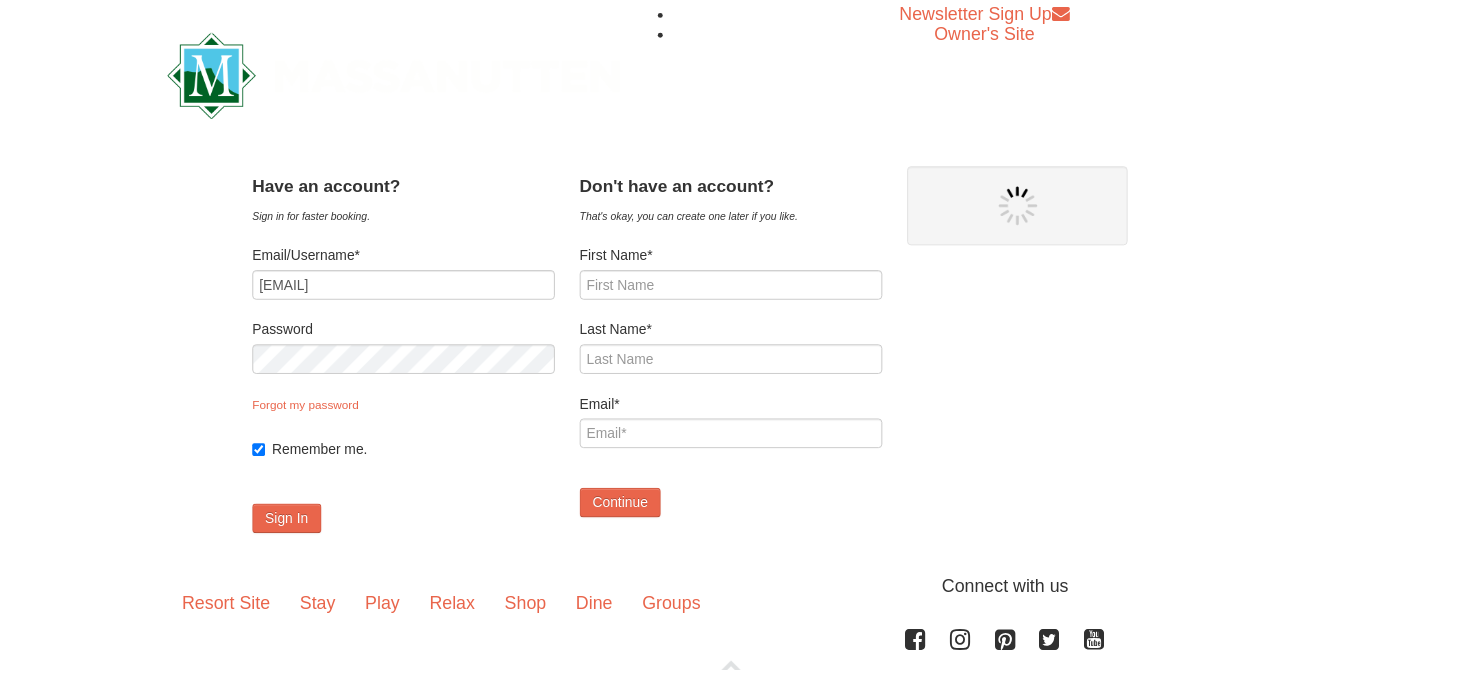 scroll, scrollTop: 0, scrollLeft: 0, axis: both 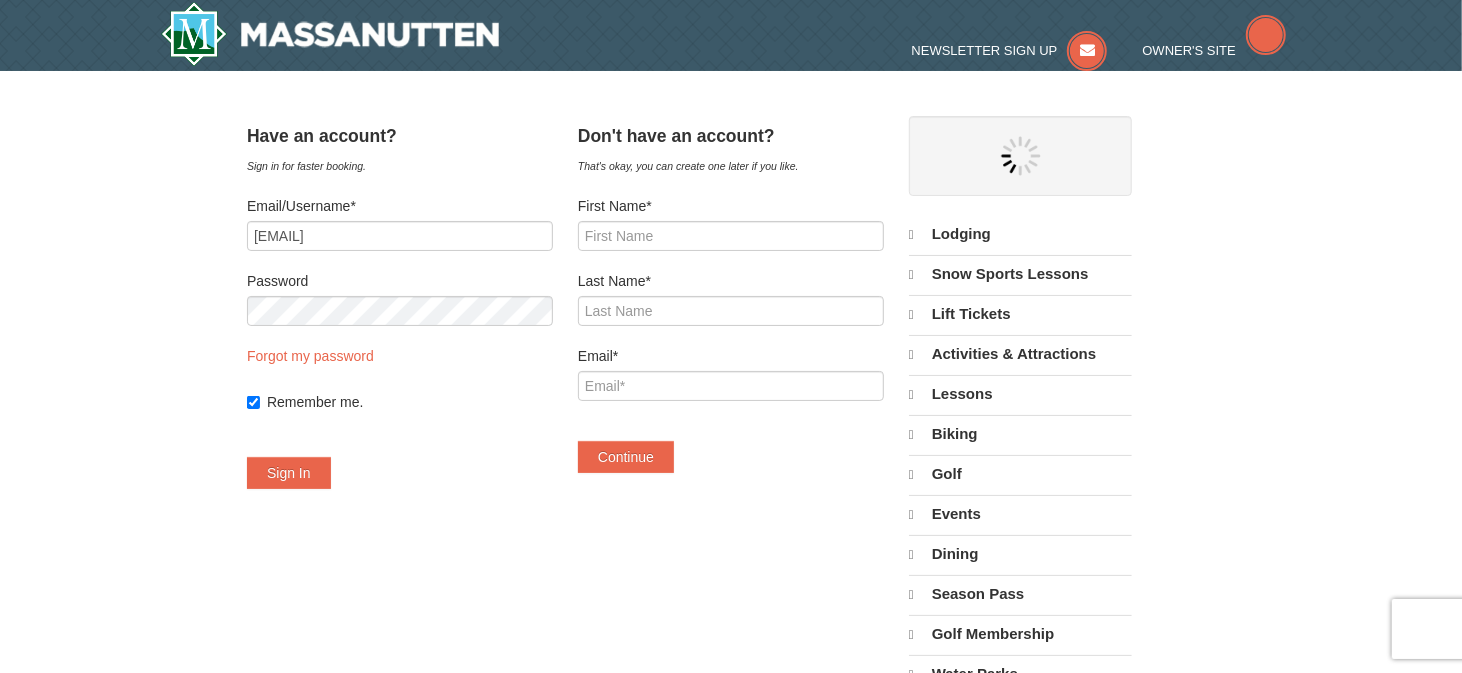 select on "8" 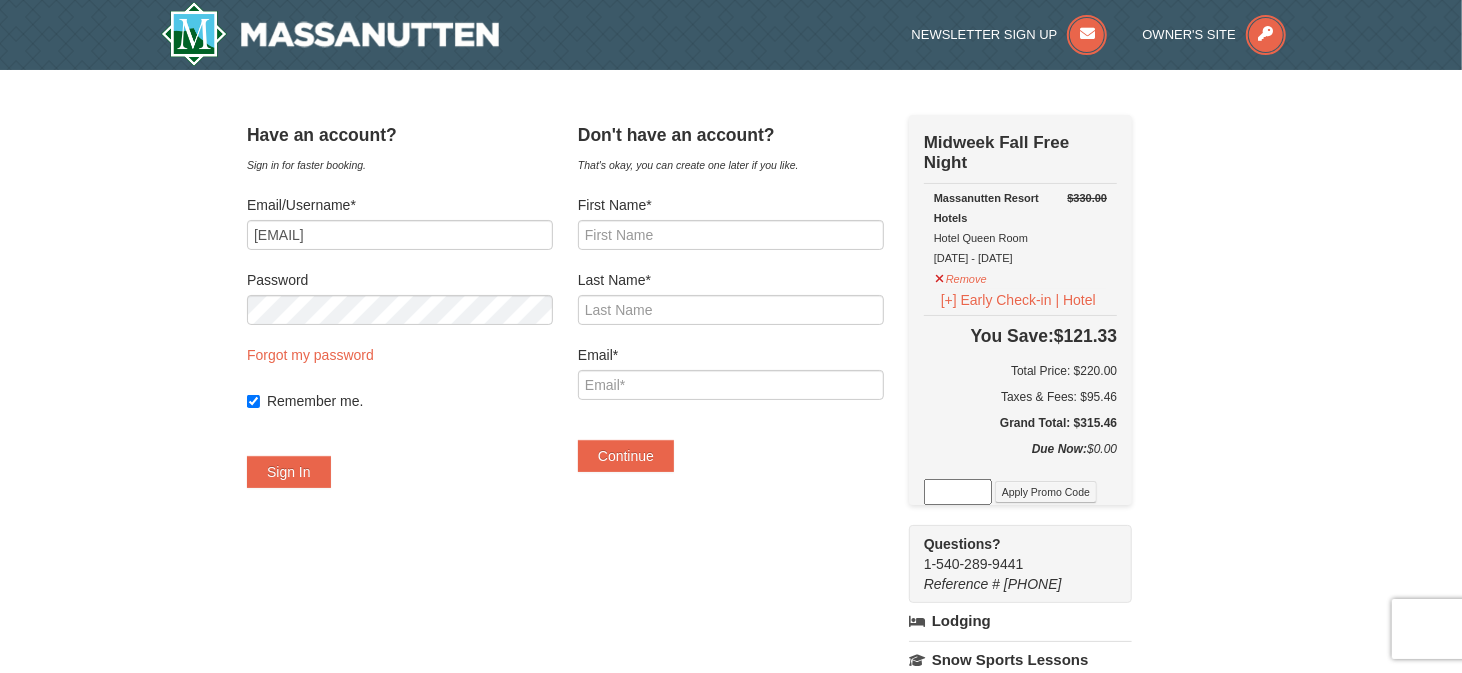 scroll, scrollTop: 0, scrollLeft: 0, axis: both 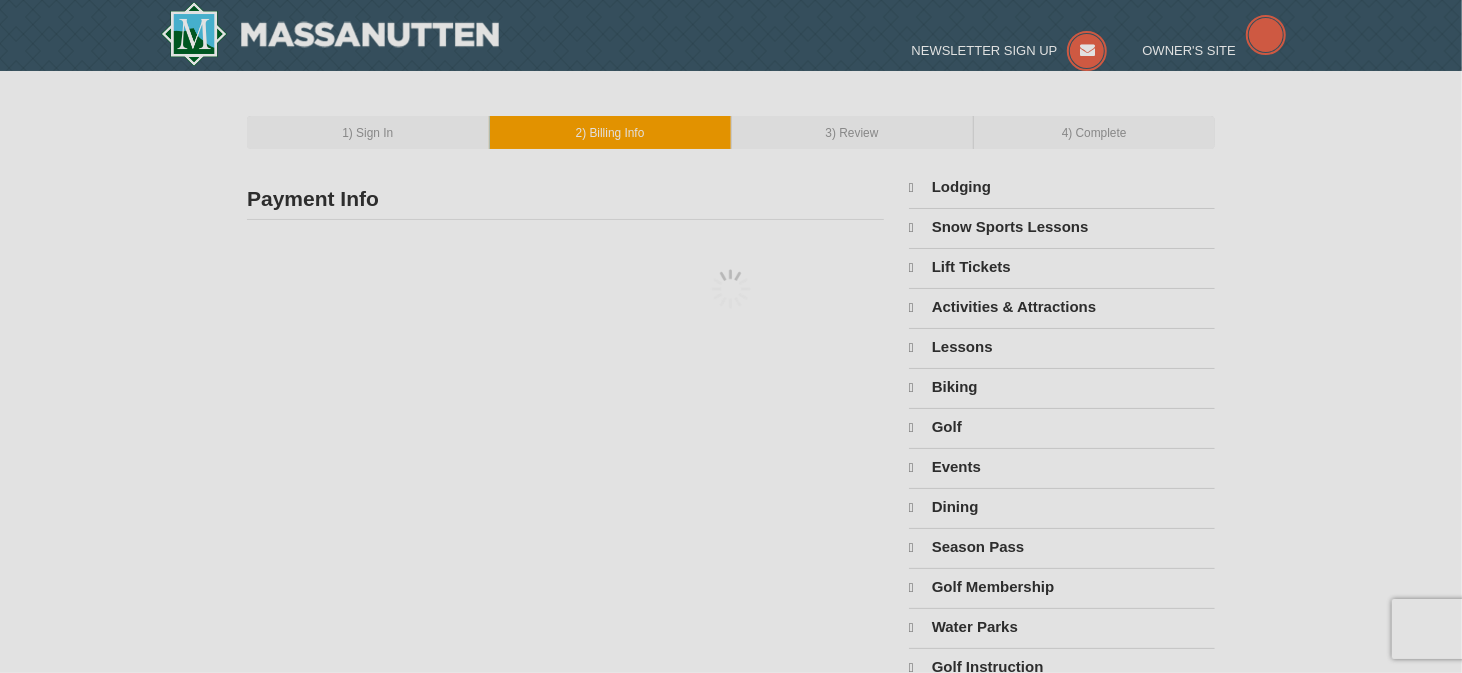 type on "Lisa Gray" 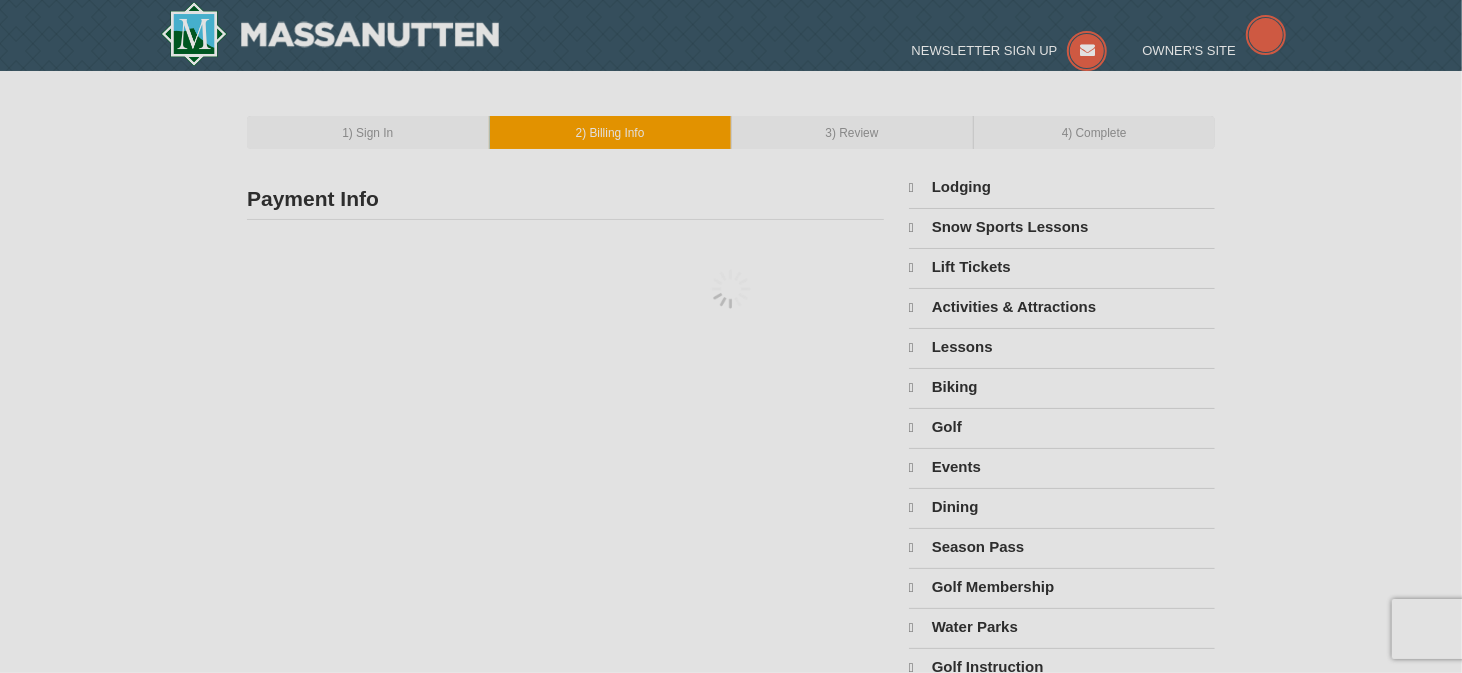 type on "40 Autumn View Ln" 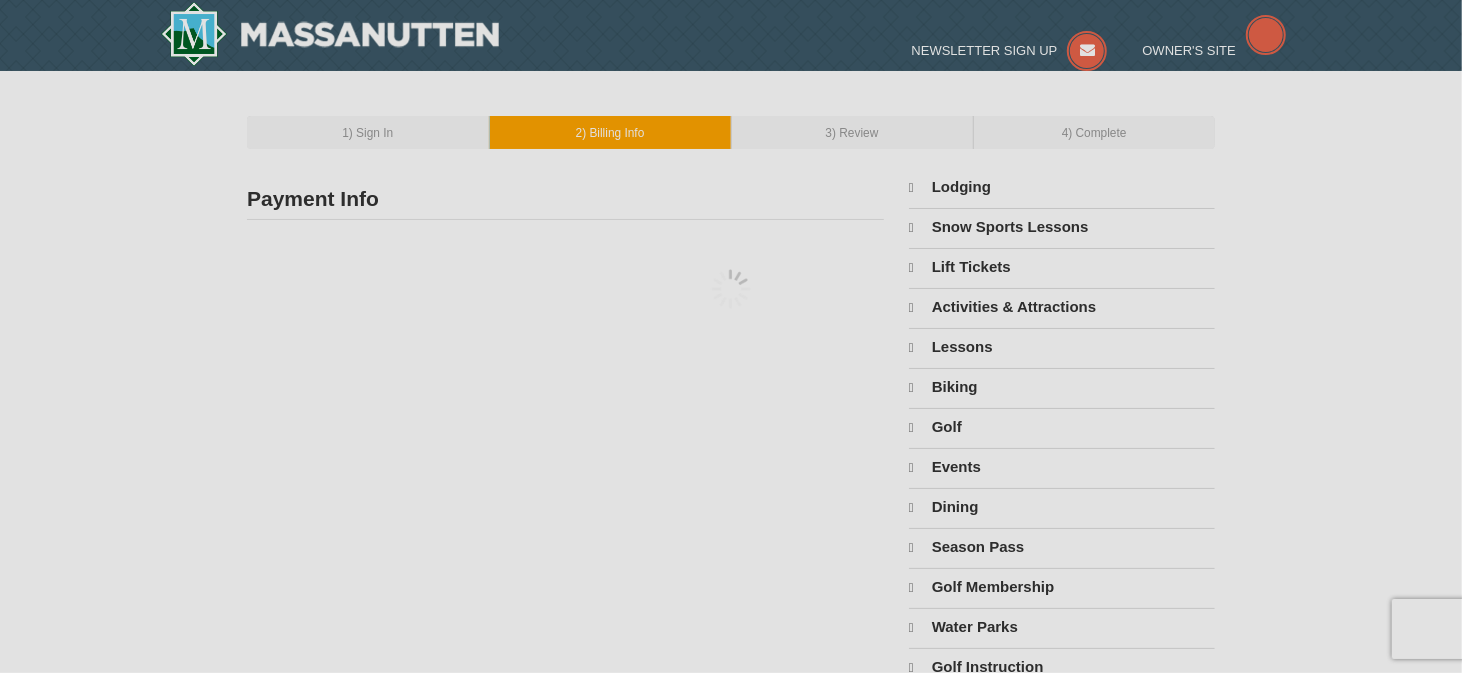 type on "Camden" 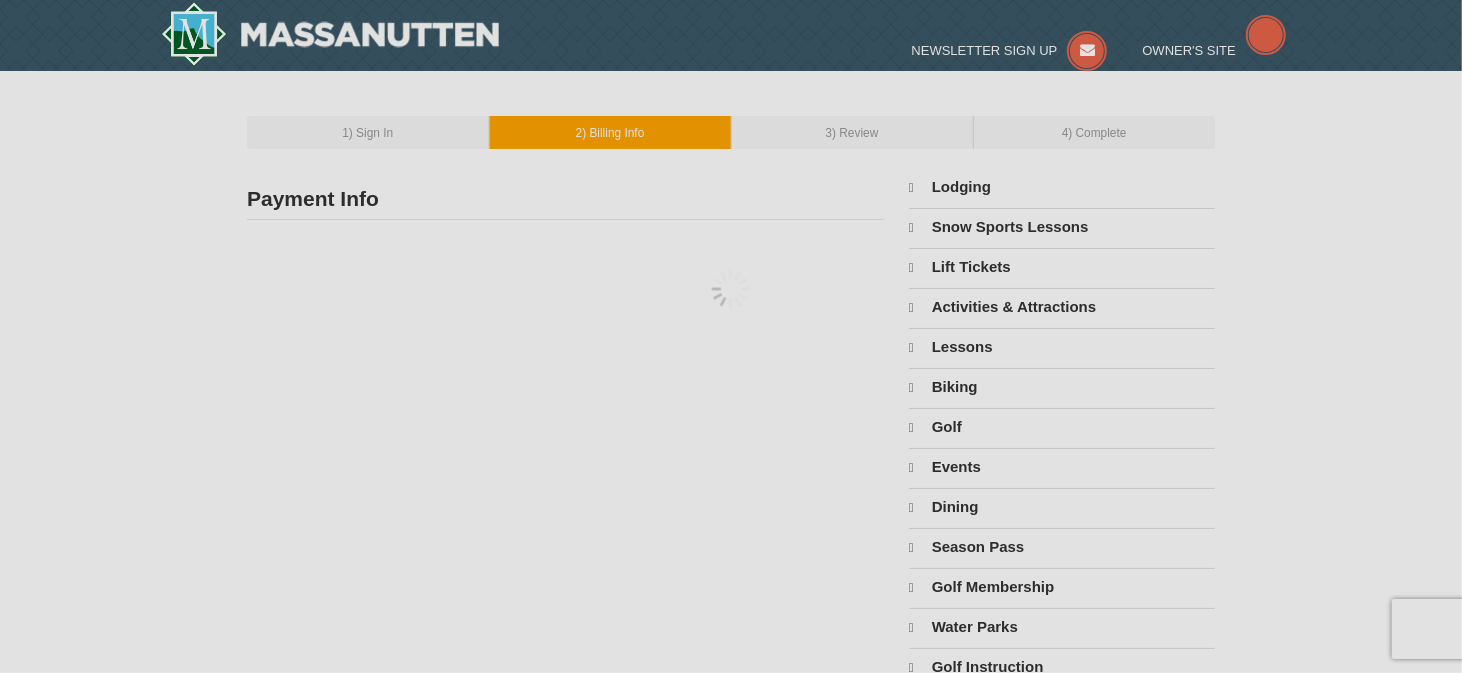 type on "19934" 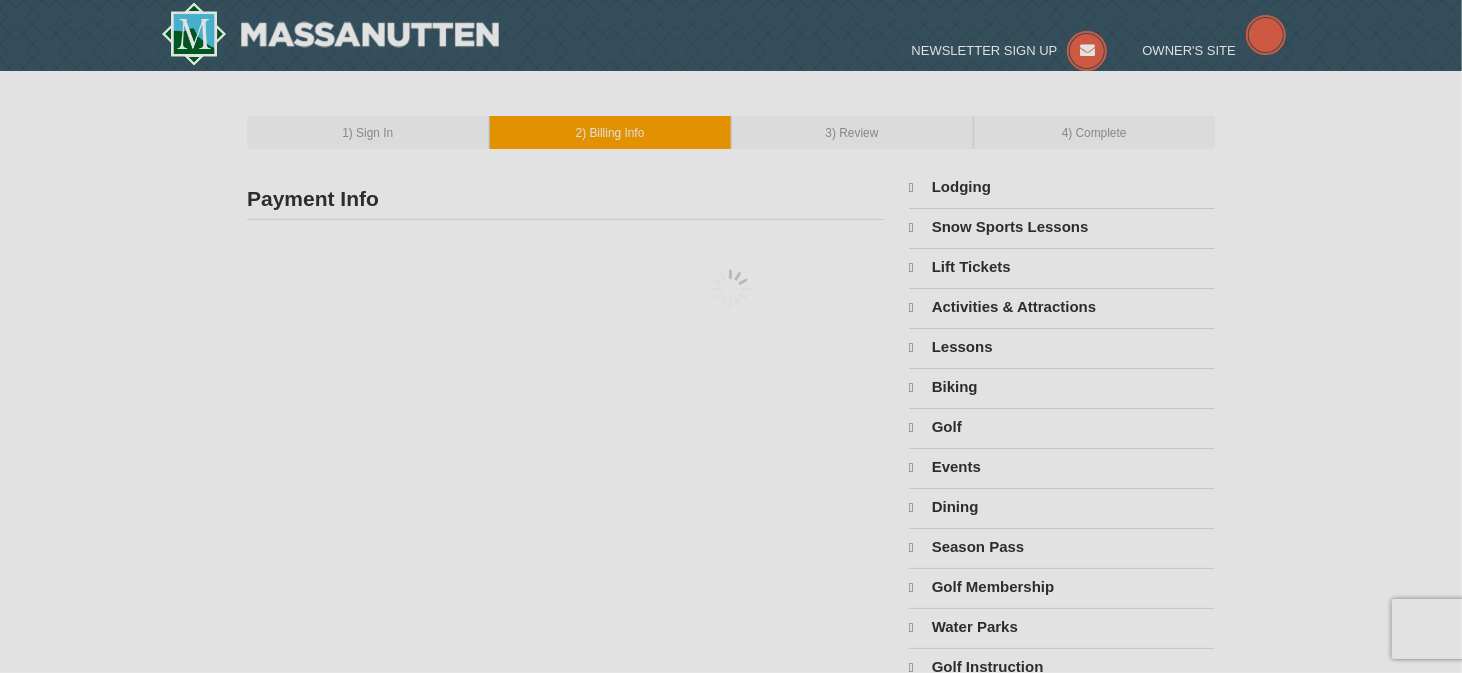 type on "302" 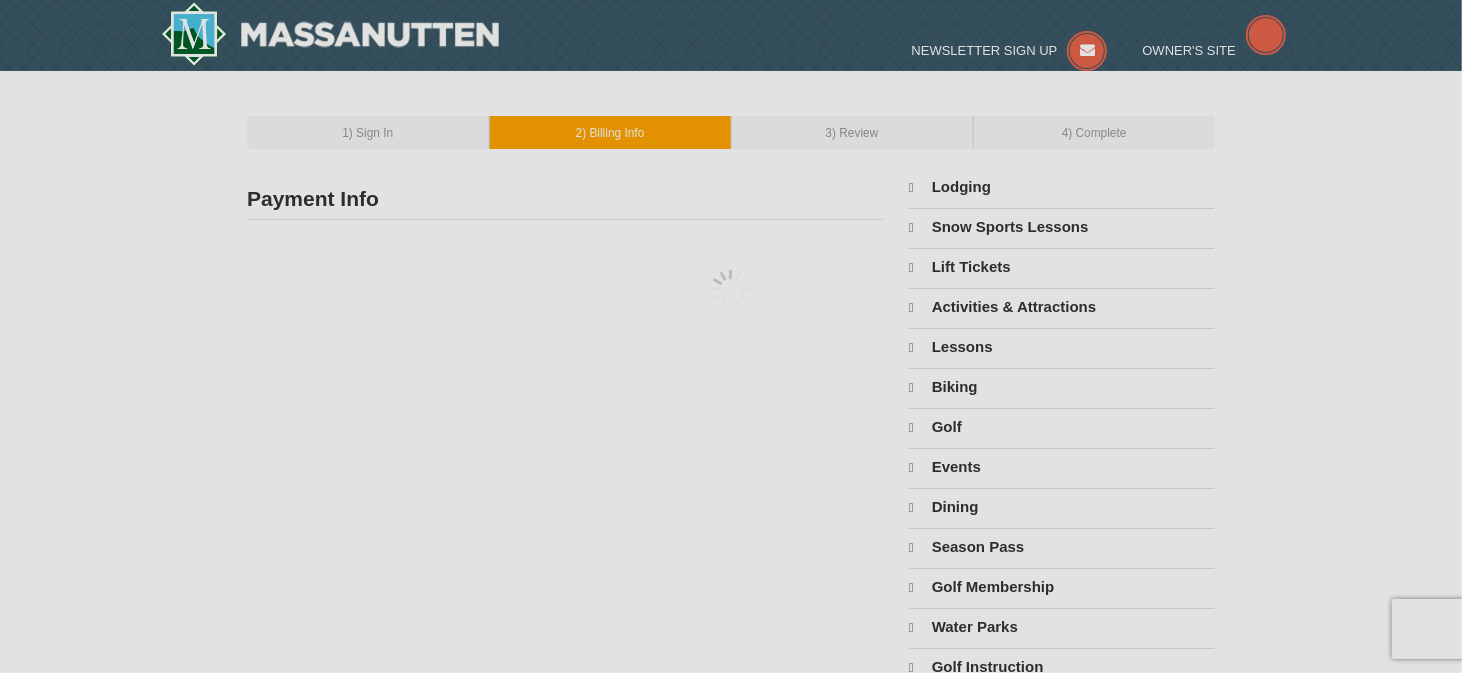 type on "4513" 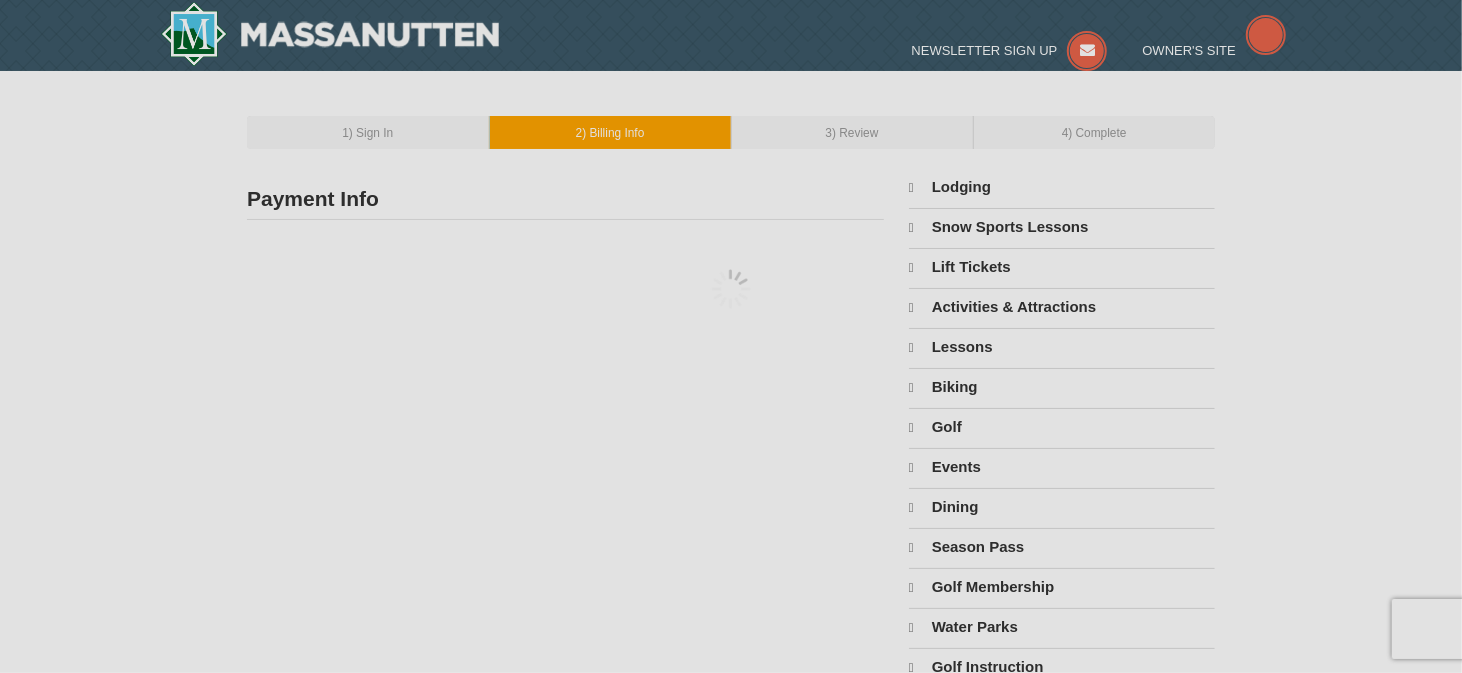 type on "lisa2tim2@yahoo.com" 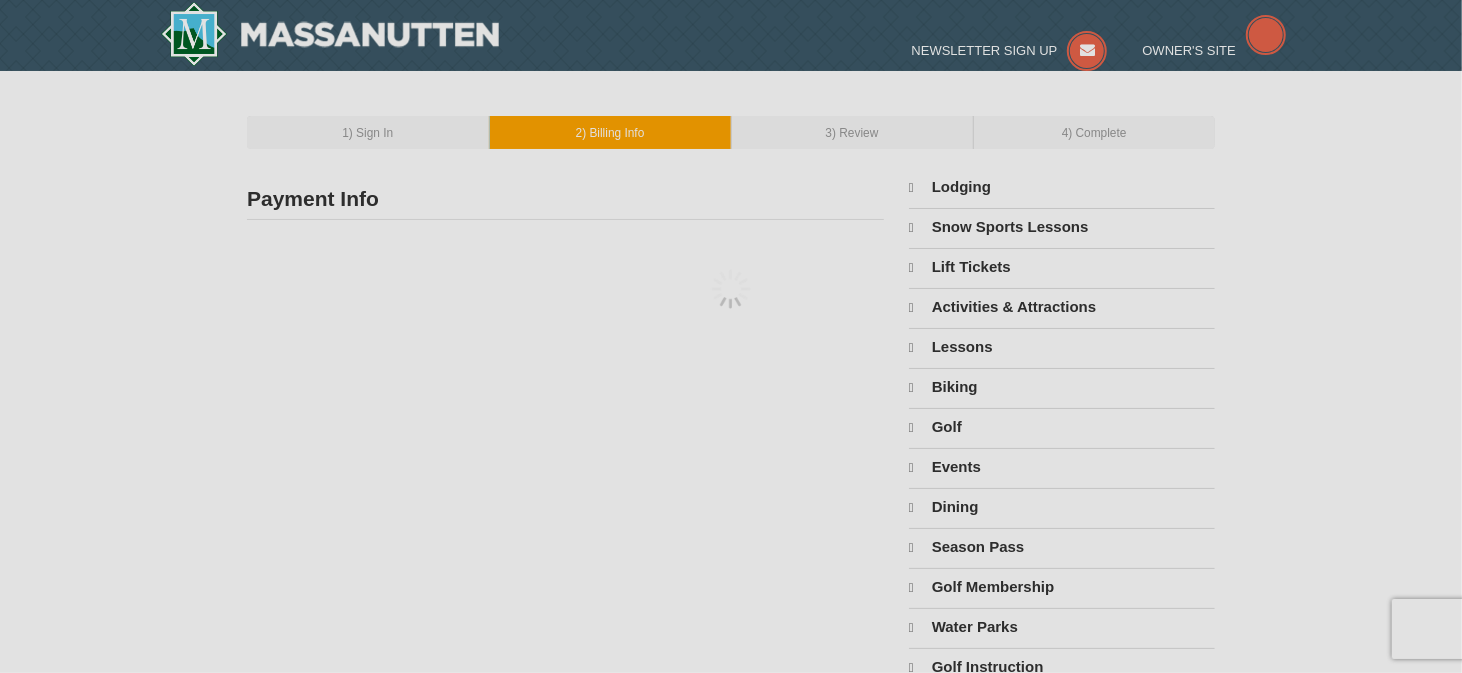 select on "DE" 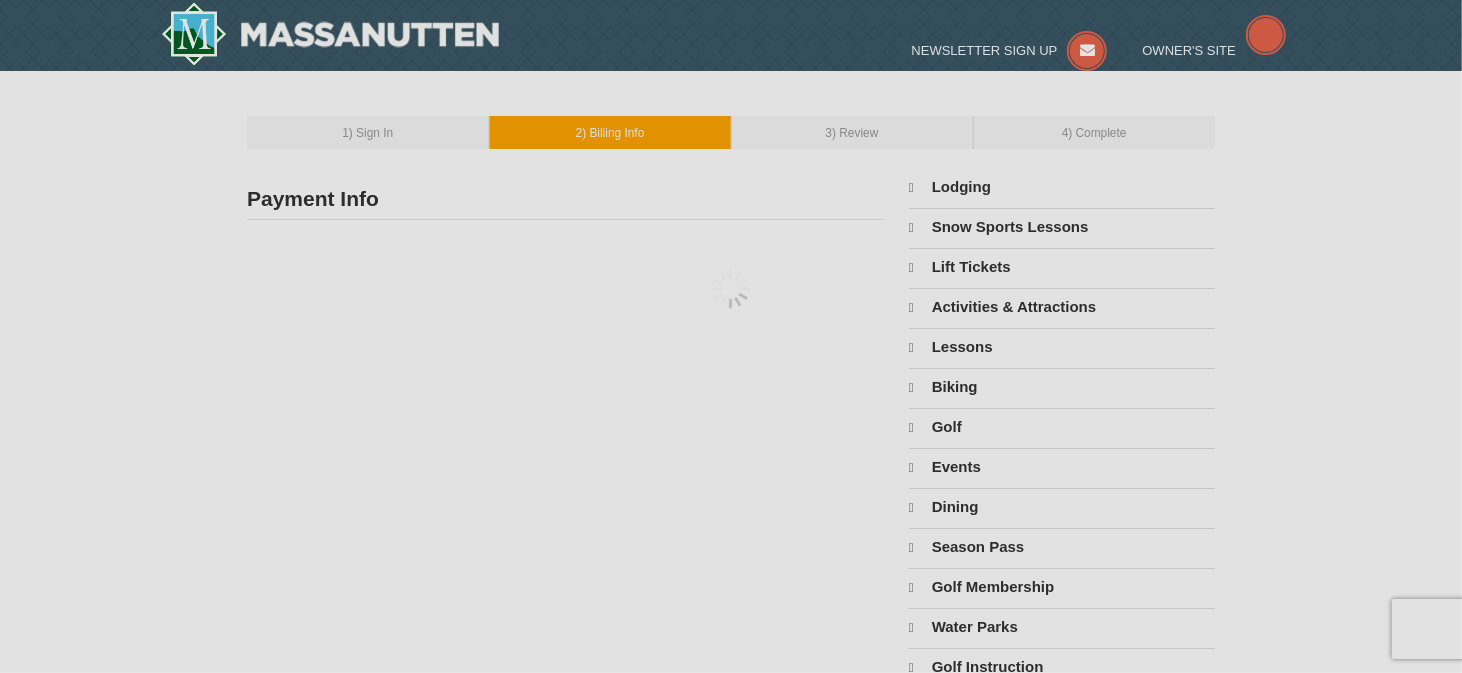 select on "8" 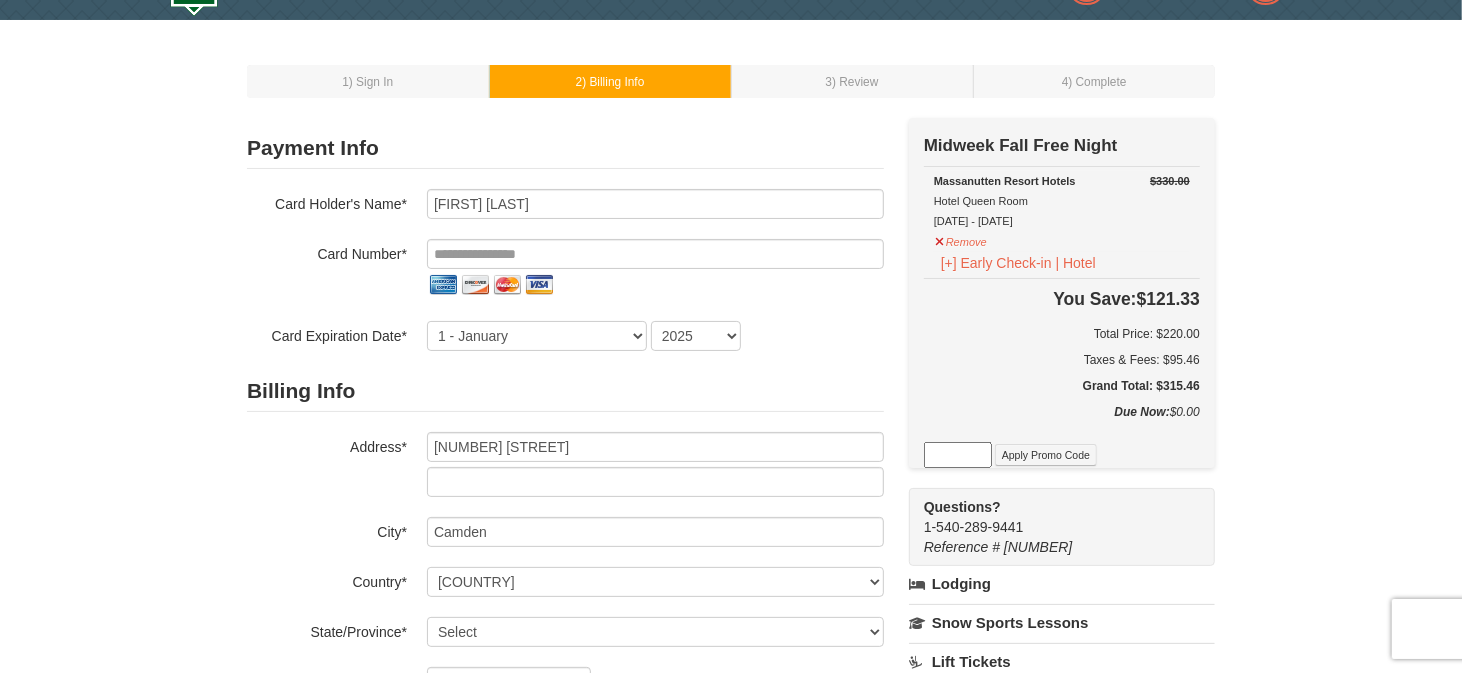 scroll, scrollTop: 0, scrollLeft: 0, axis: both 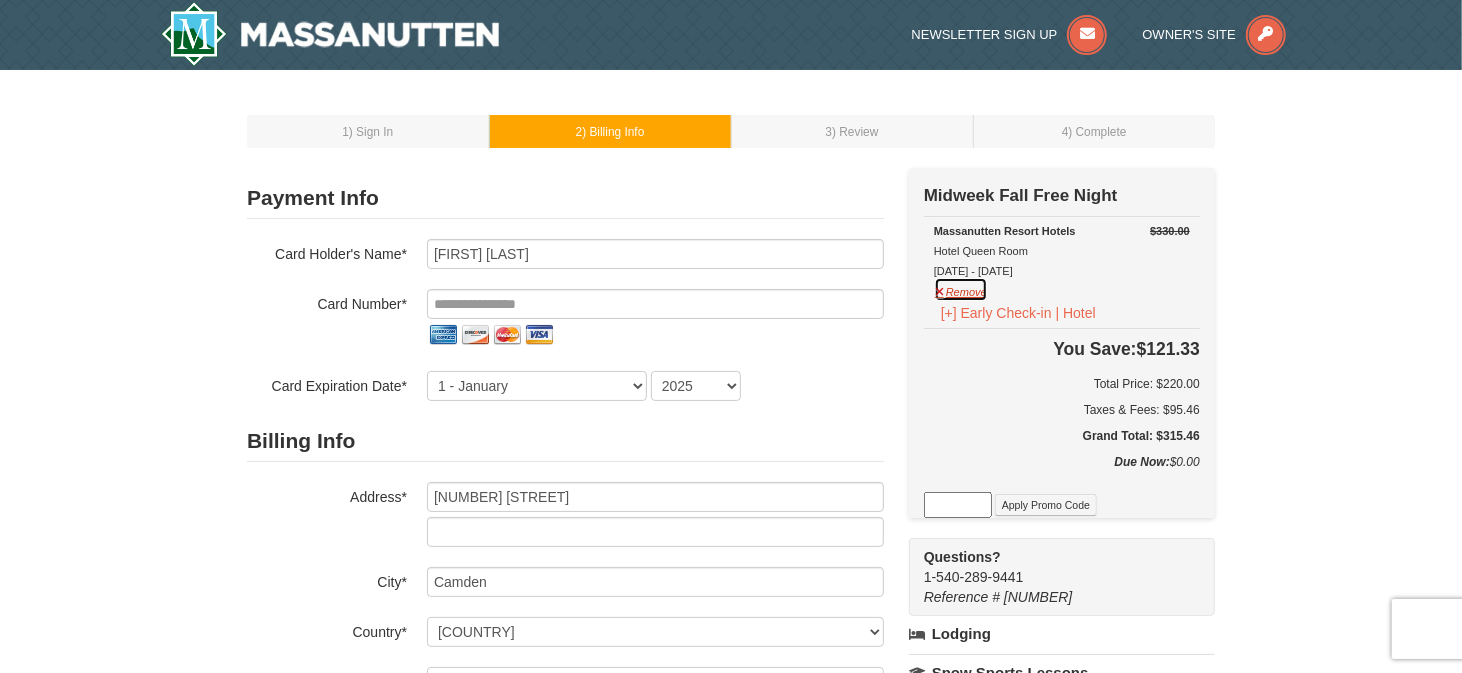 click on "Remove" at bounding box center [961, 289] 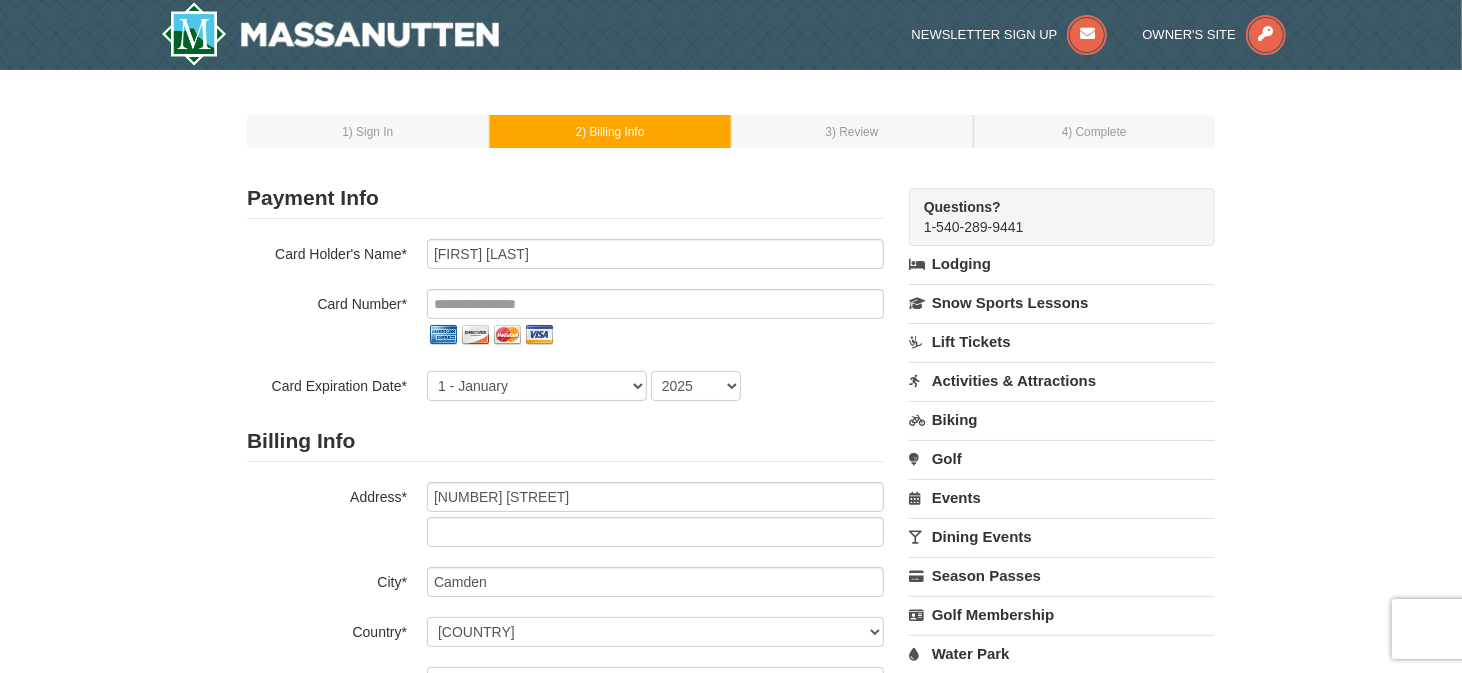 scroll, scrollTop: 100, scrollLeft: 0, axis: vertical 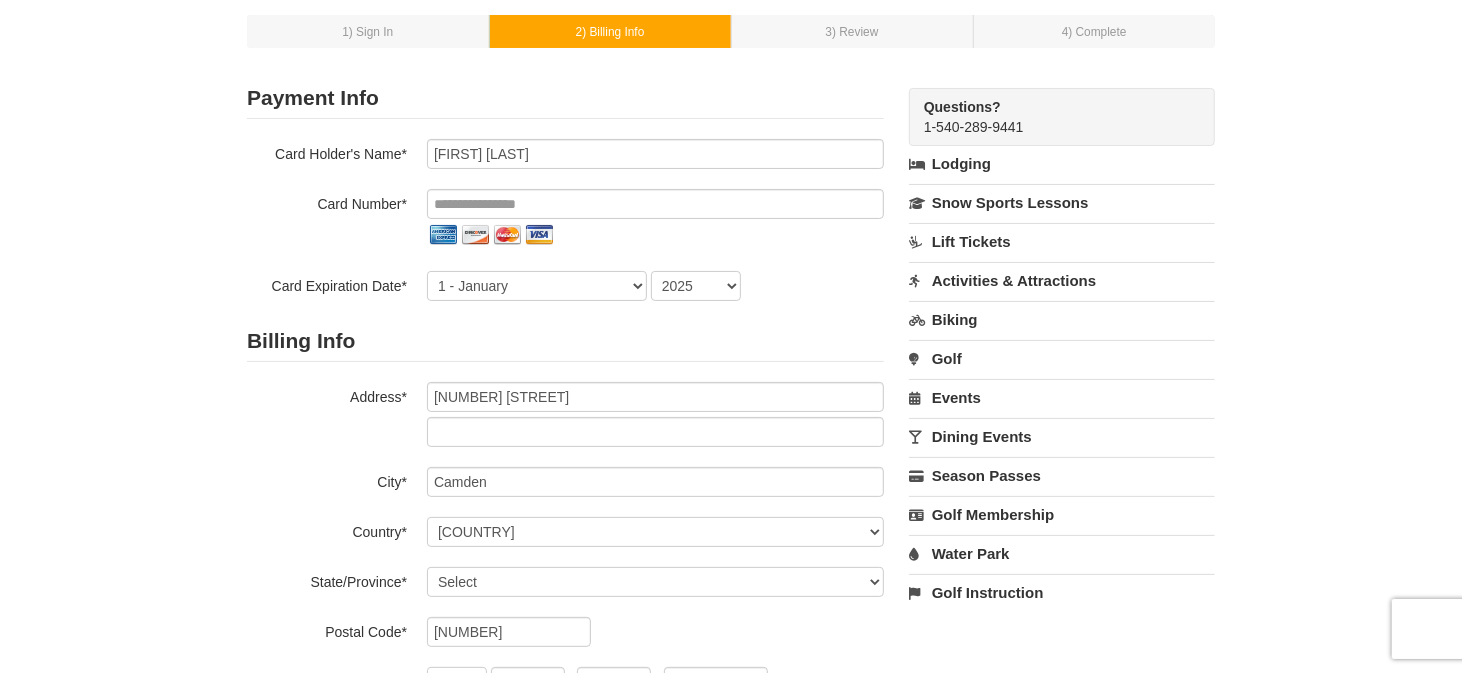 click on "Biking" at bounding box center (1062, 319) 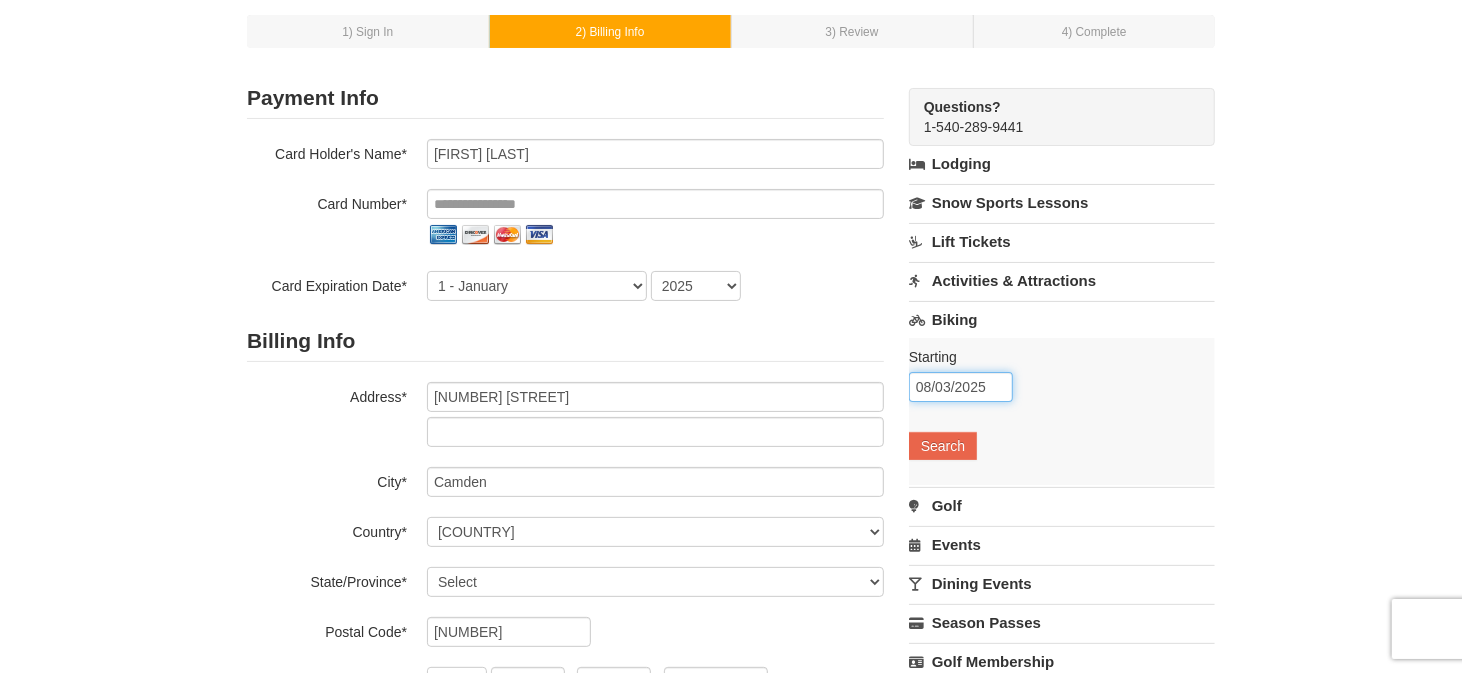 click on "08/03/2025" at bounding box center [961, 387] 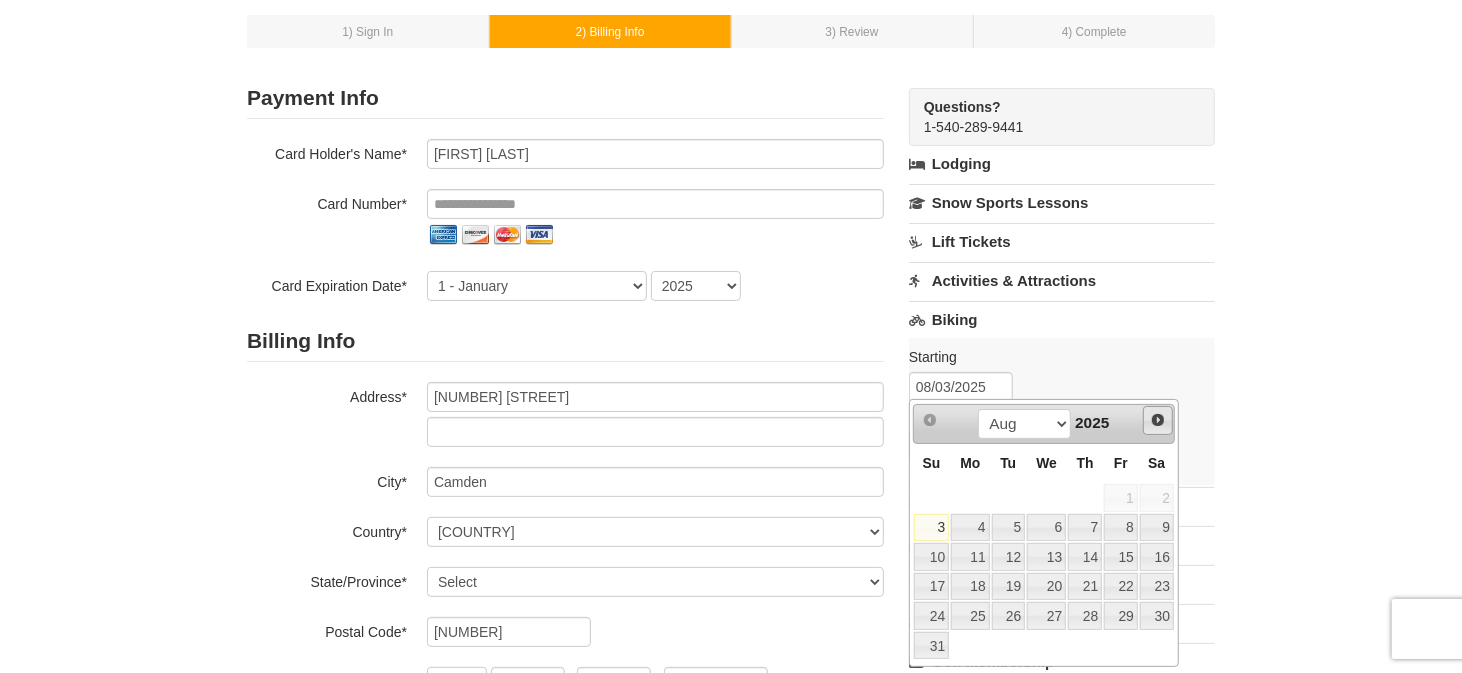 click on "Next" at bounding box center [1158, 420] 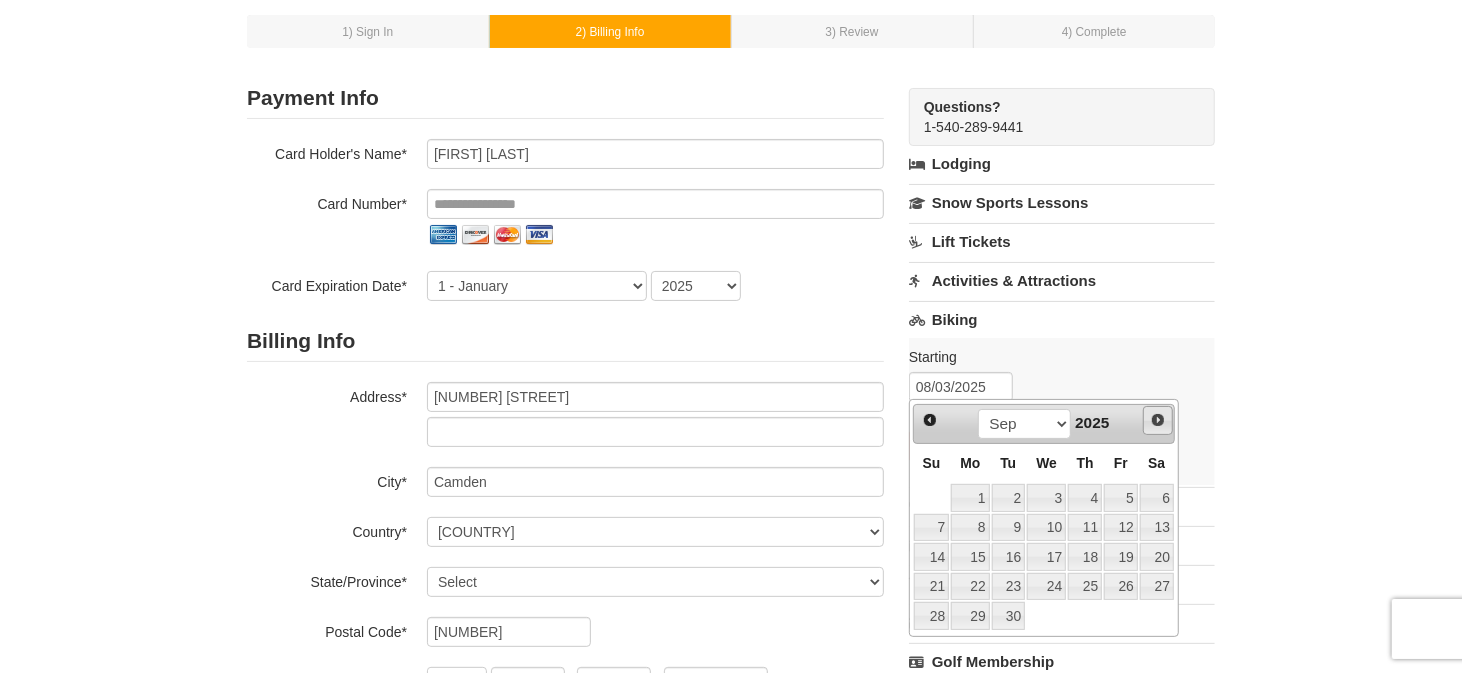 click on "Next" at bounding box center [1158, 420] 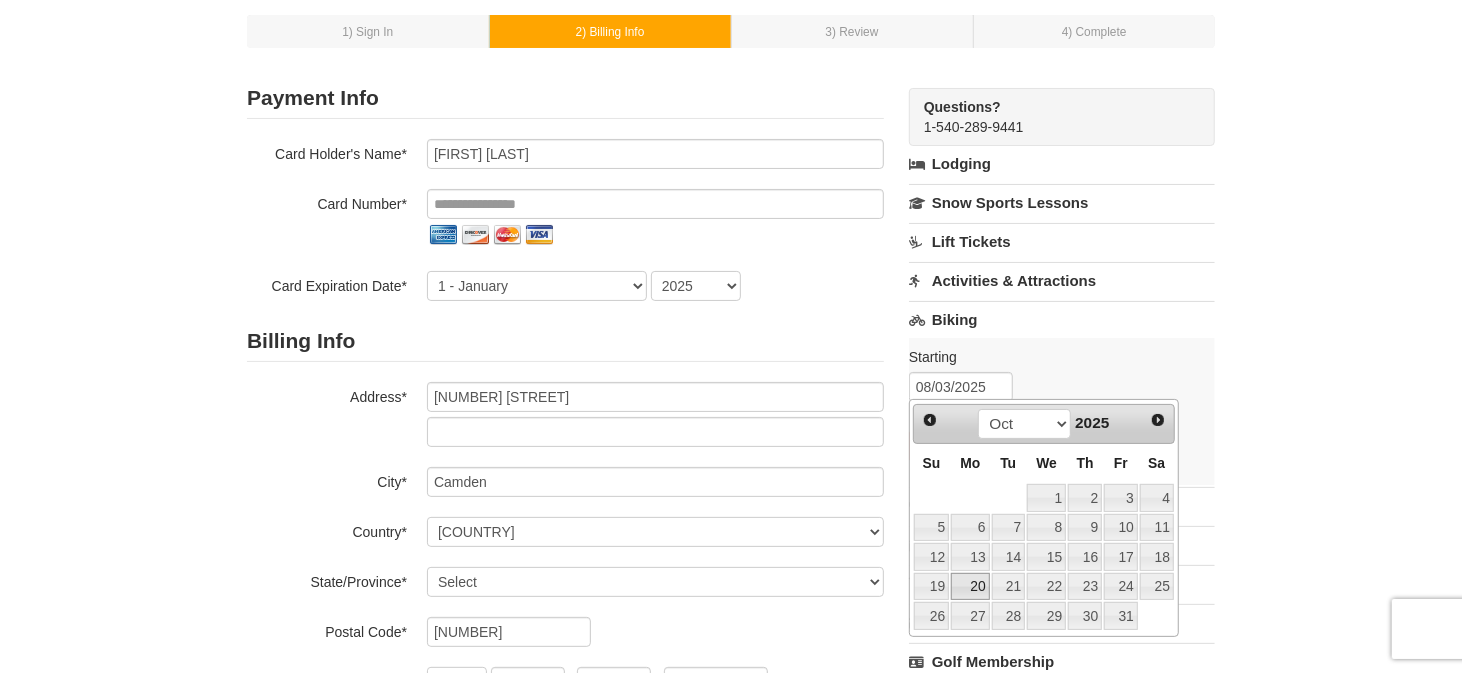 click on "20" at bounding box center [970, 587] 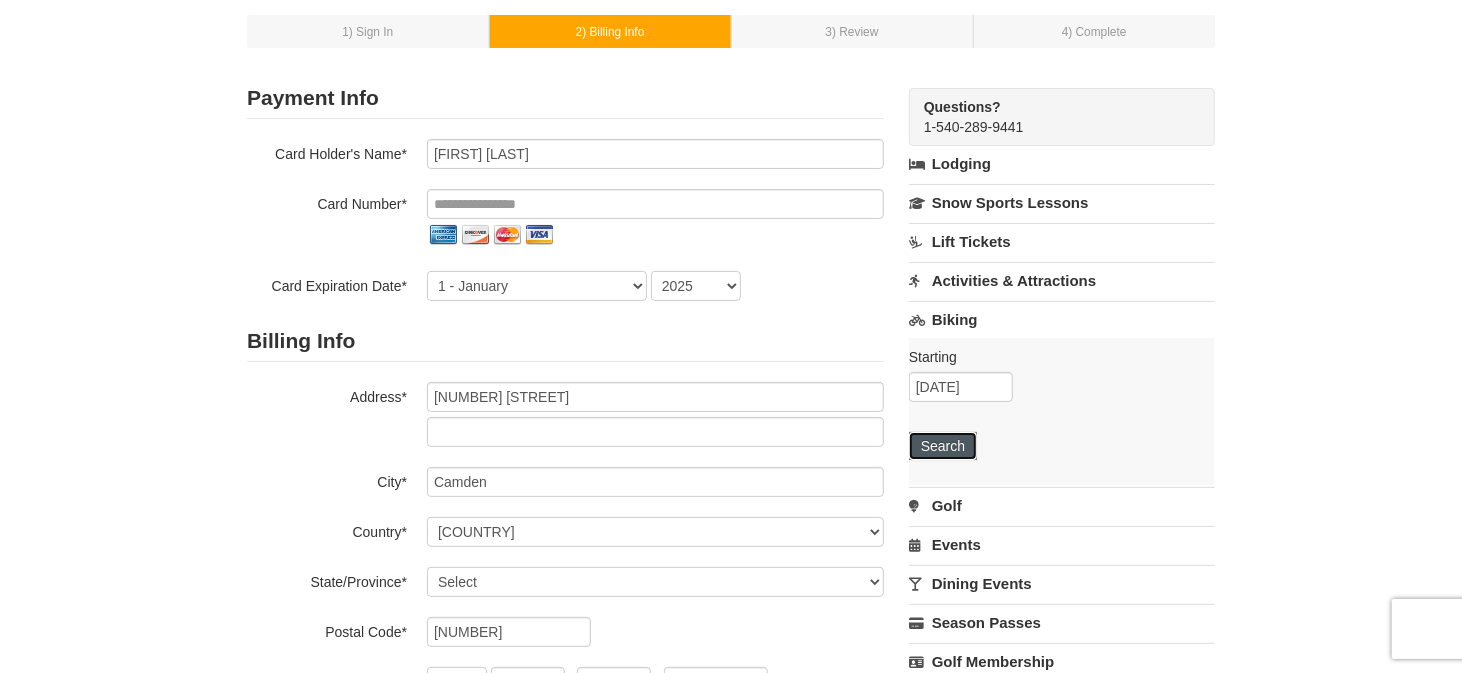 click on "Search" at bounding box center [943, 446] 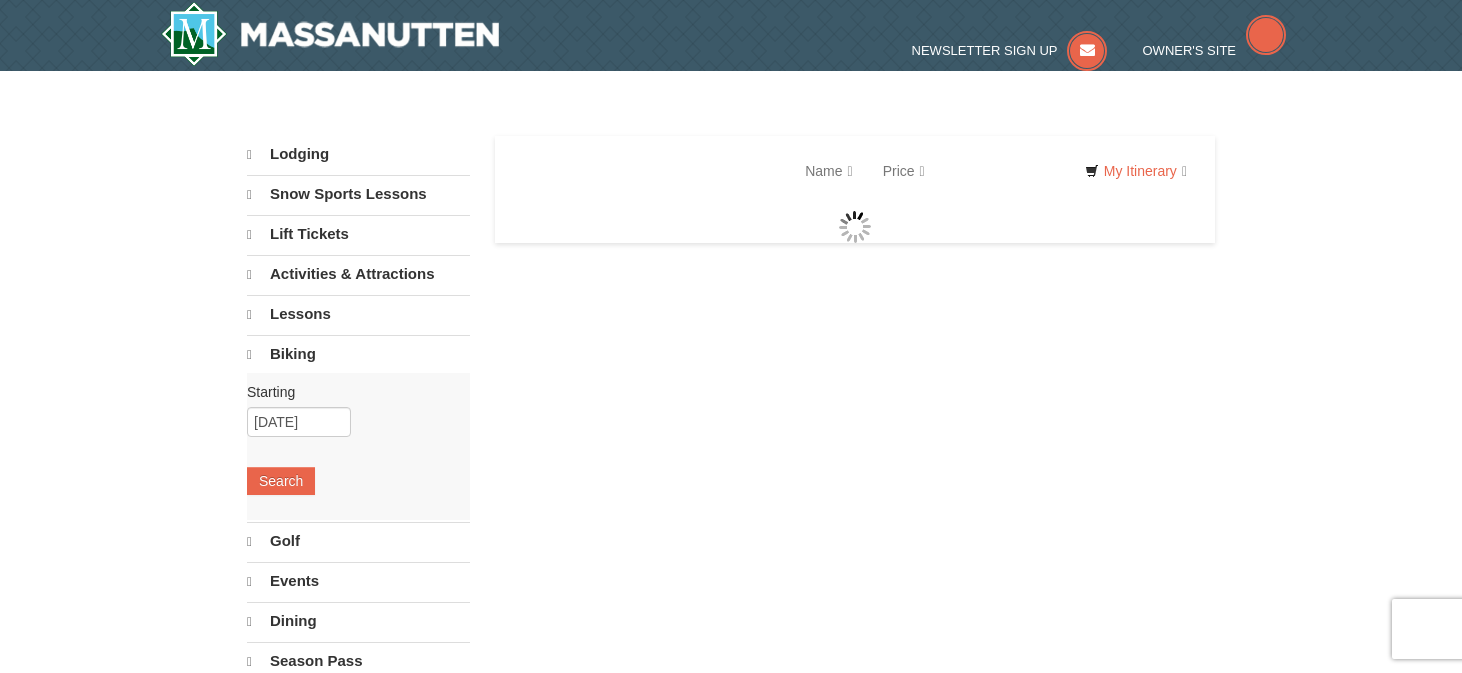 scroll, scrollTop: 0, scrollLeft: 0, axis: both 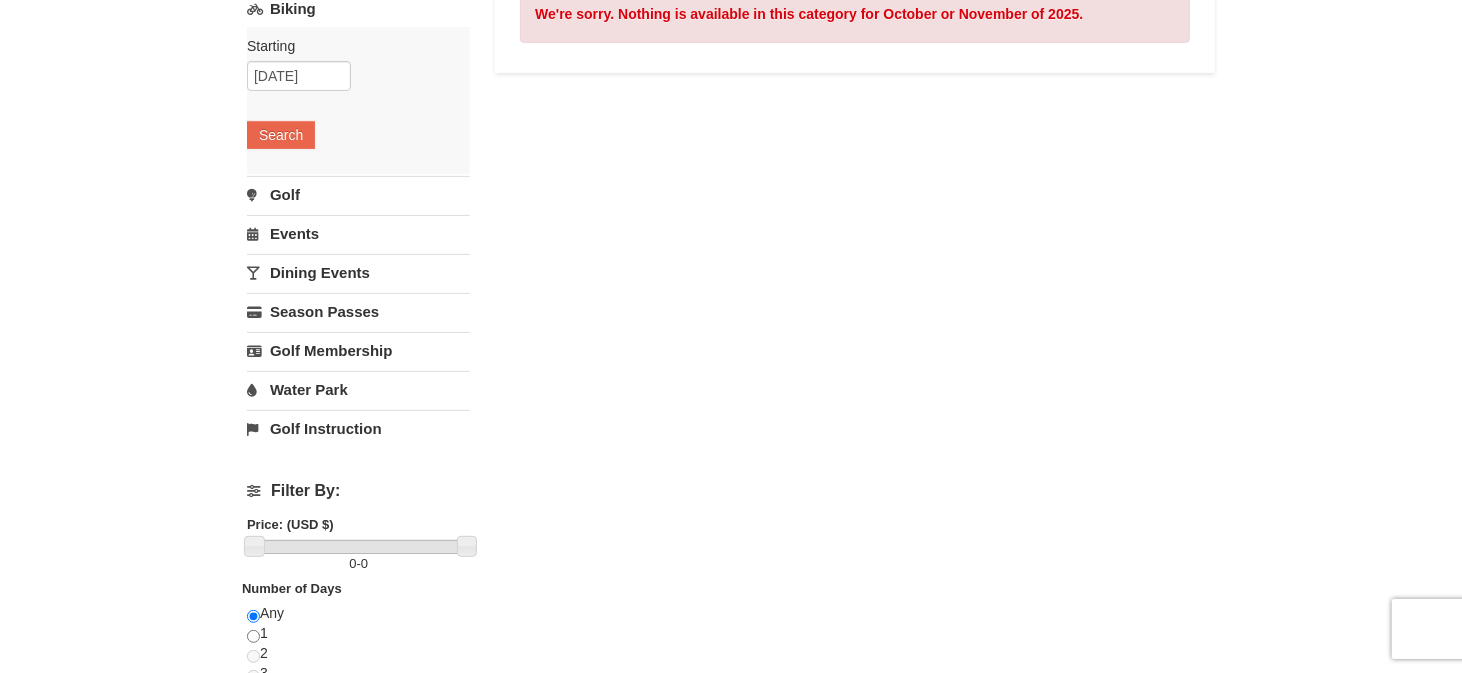 click on "Water Park" at bounding box center [358, 389] 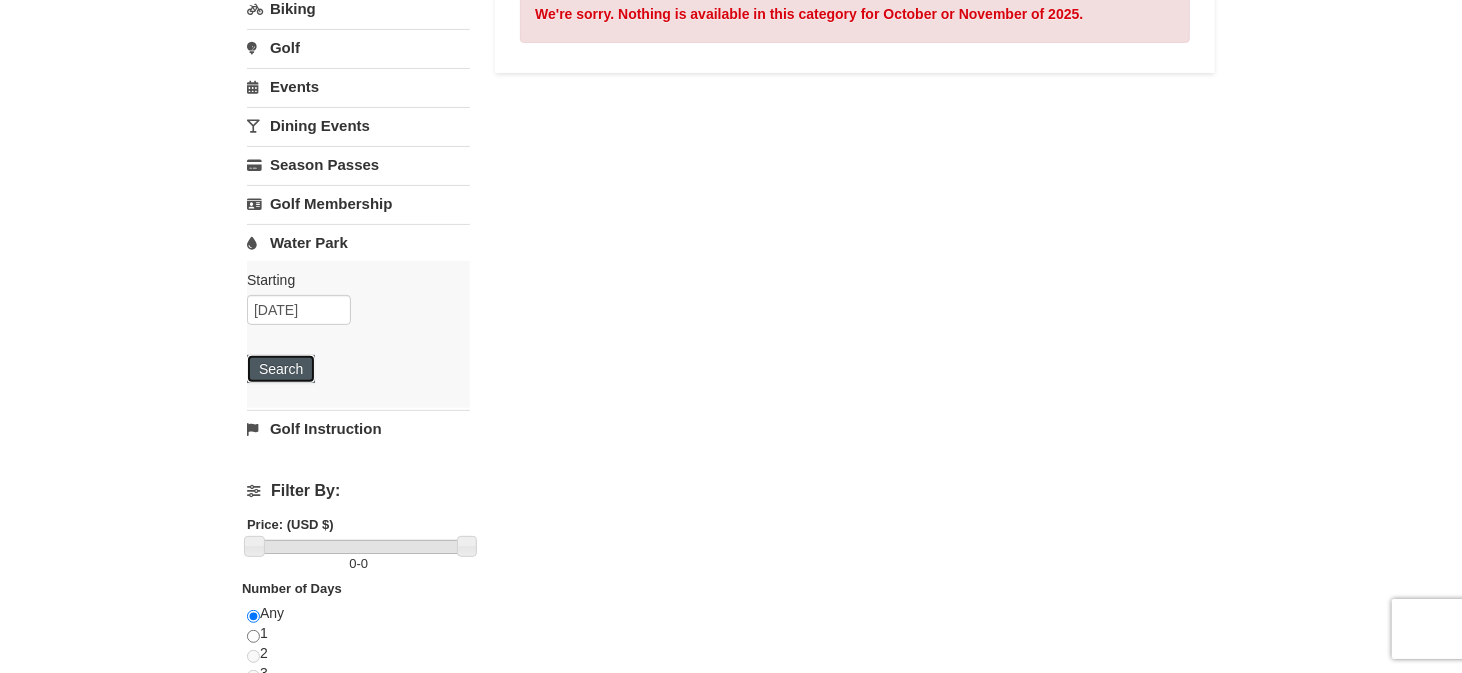 click on "Search" at bounding box center (281, 369) 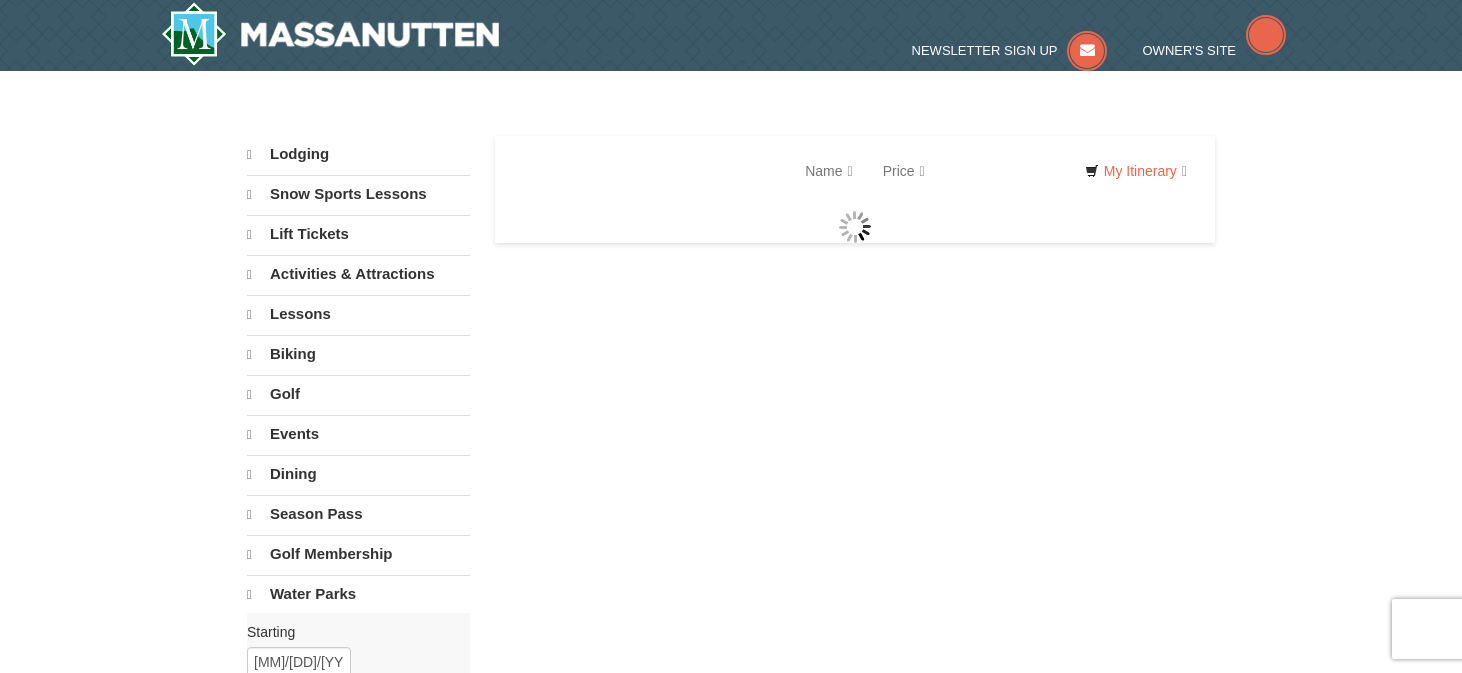 scroll, scrollTop: 0, scrollLeft: 0, axis: both 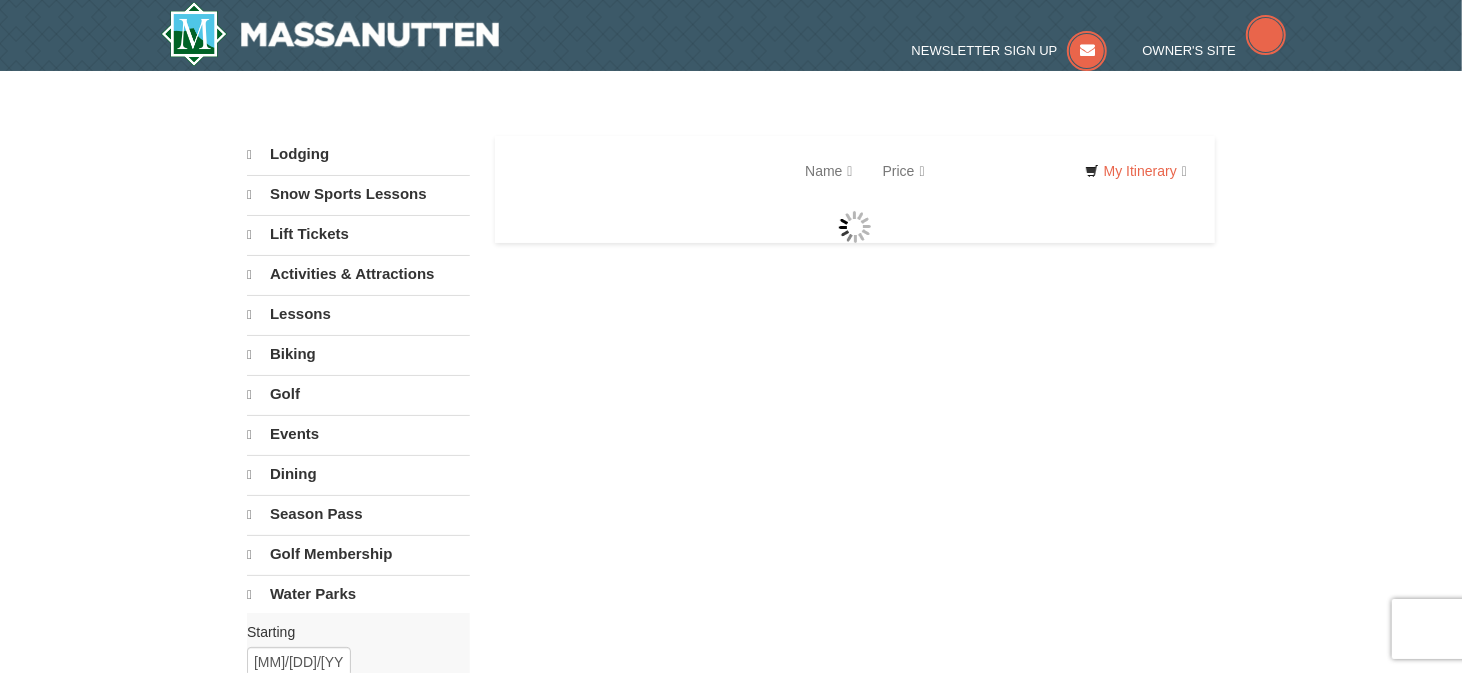 select on "8" 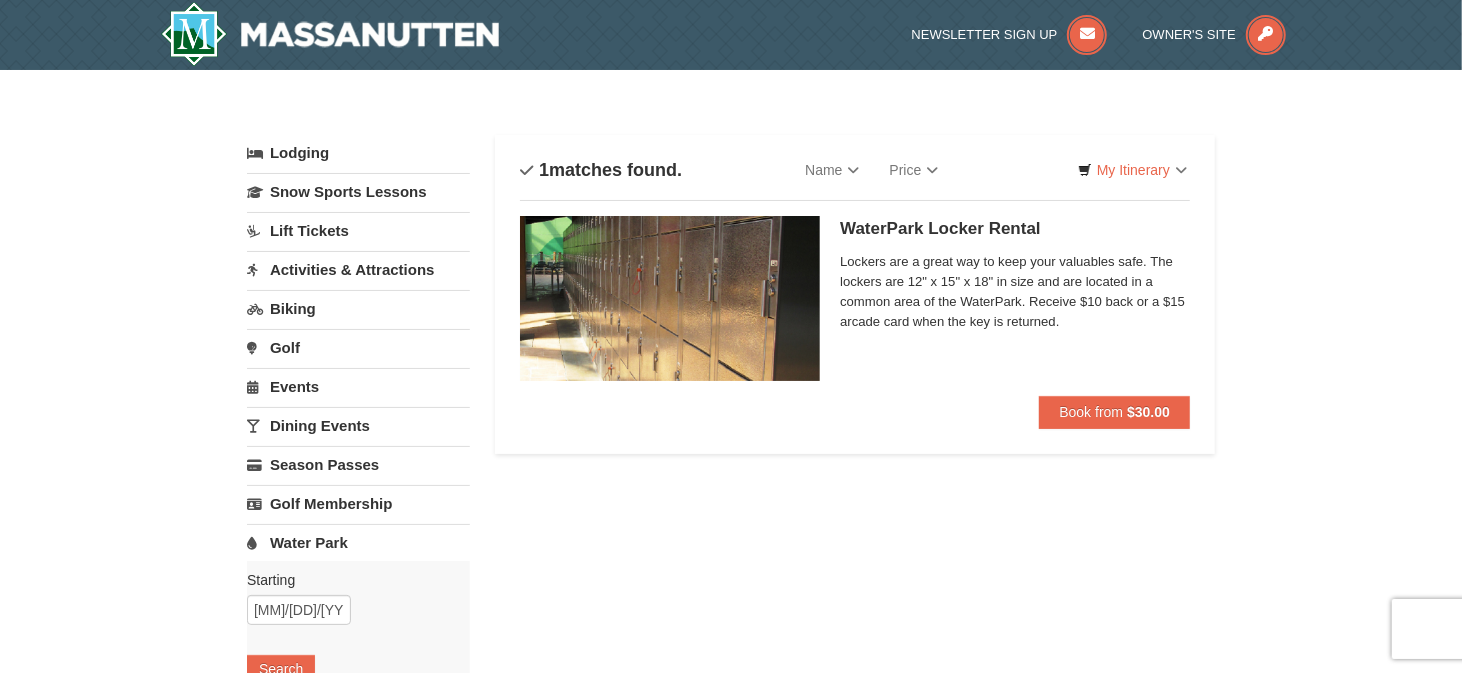 scroll, scrollTop: 0, scrollLeft: 0, axis: both 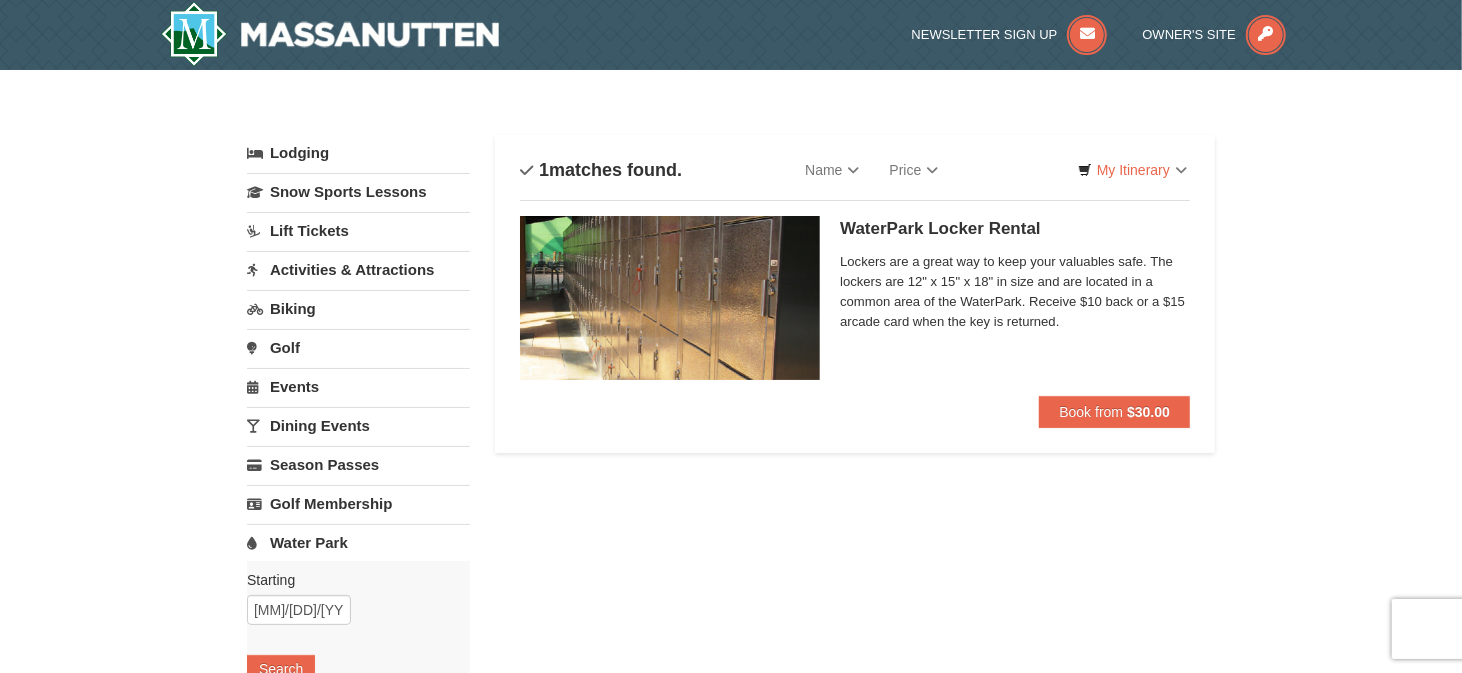 click on "Activities & Attractions" at bounding box center (358, 269) 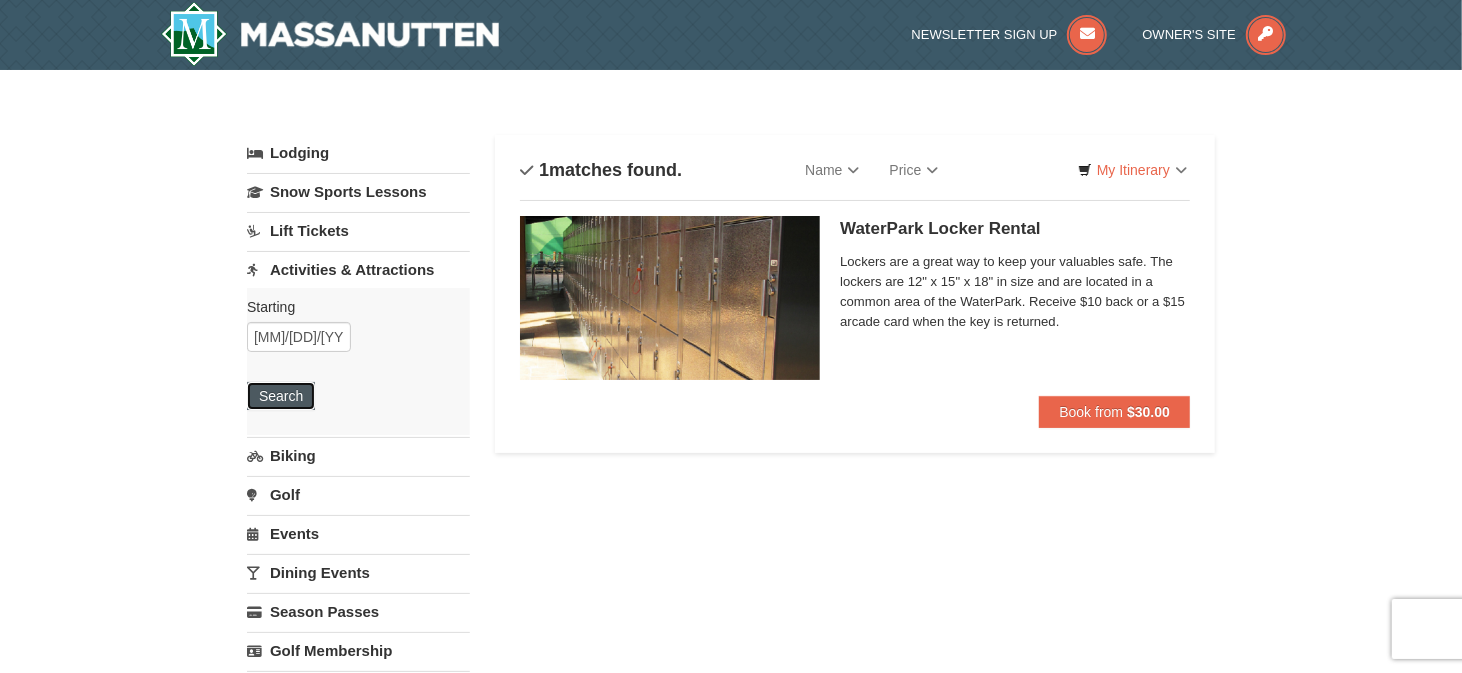 click on "Search" at bounding box center [281, 396] 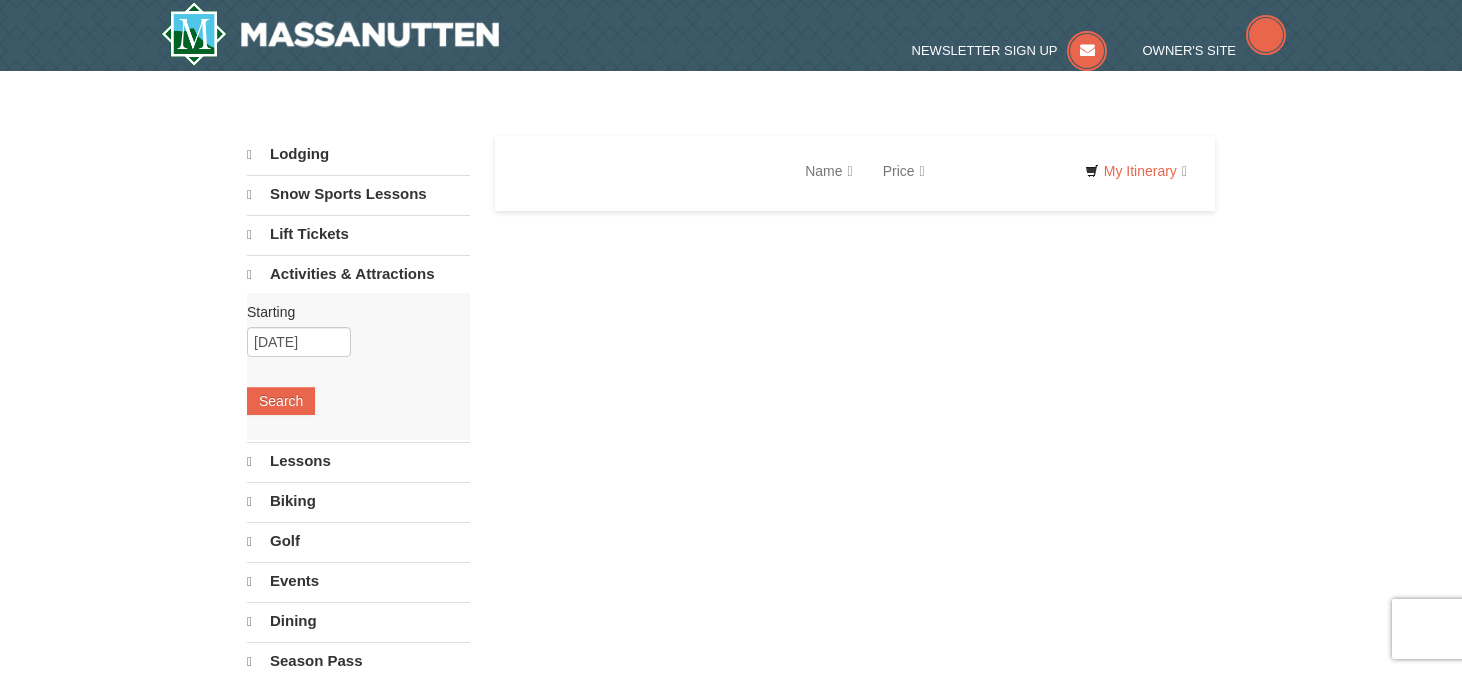 scroll, scrollTop: 0, scrollLeft: 0, axis: both 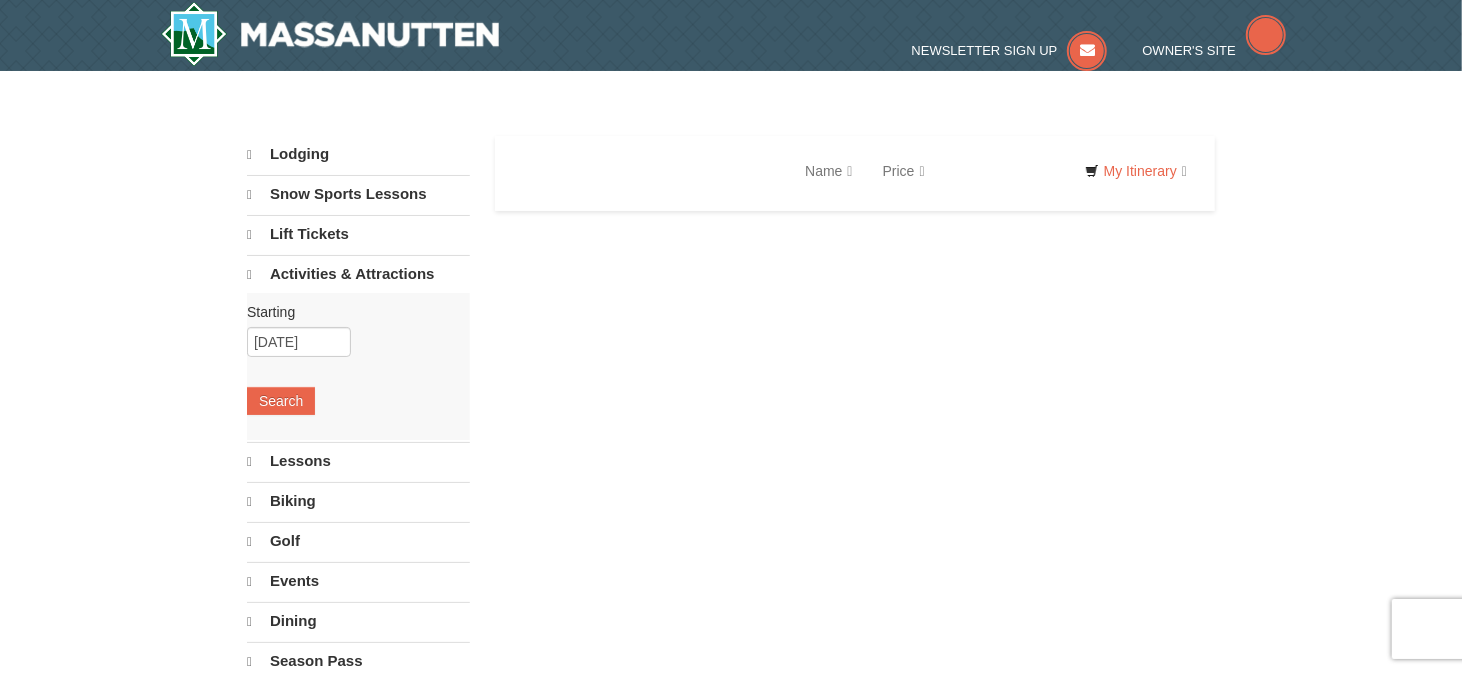 select on "8" 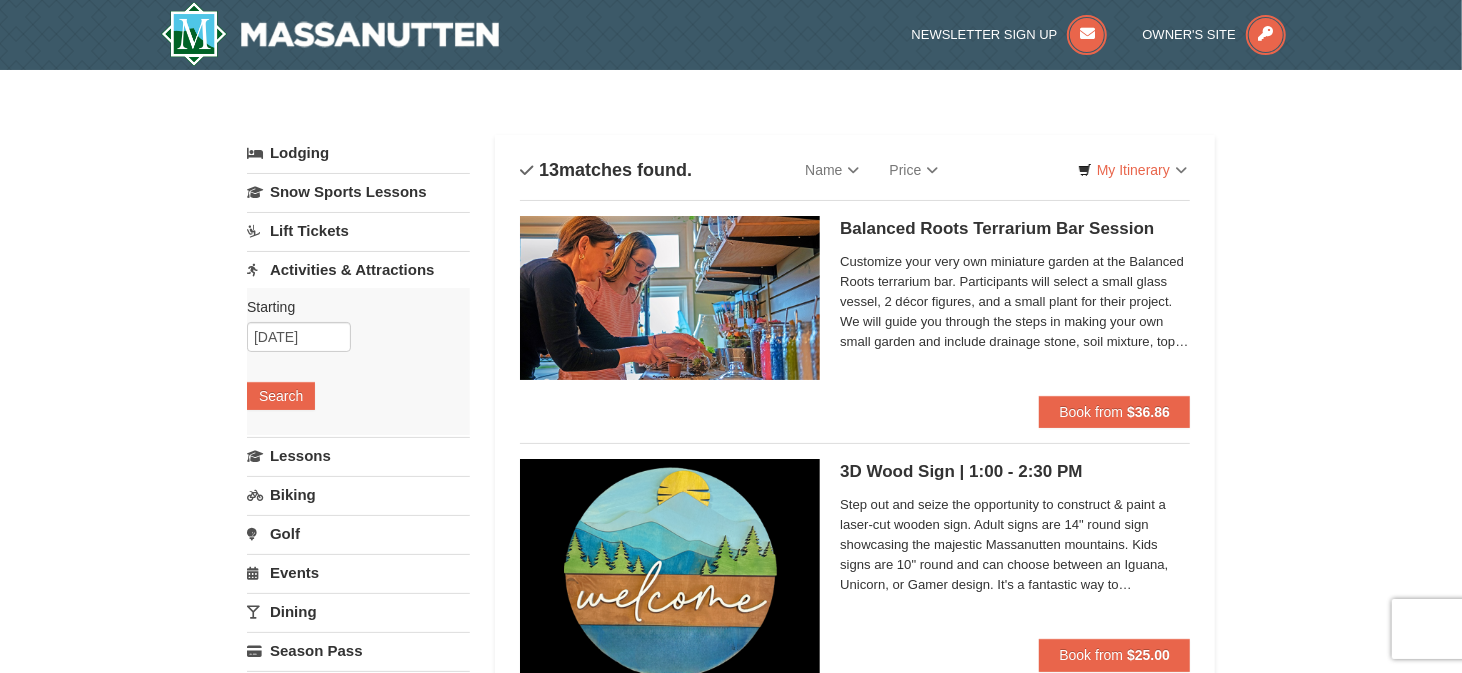 scroll, scrollTop: 0, scrollLeft: 0, axis: both 